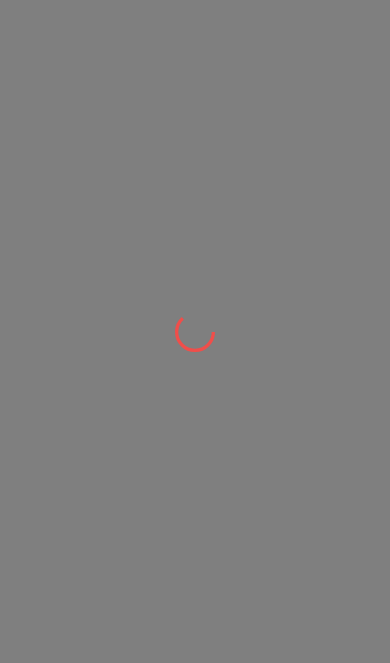 scroll, scrollTop: 0, scrollLeft: 0, axis: both 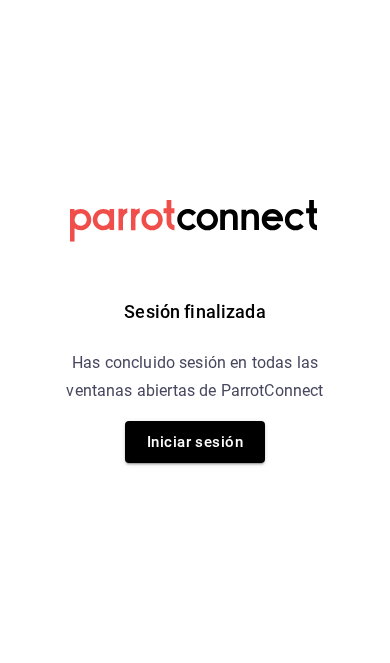 click on "Iniciar sesión" at bounding box center (195, 442) 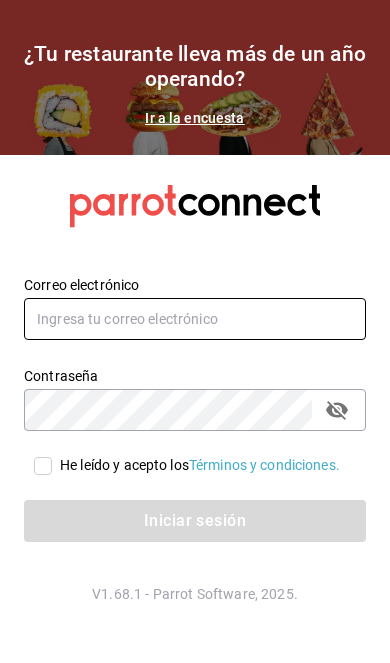 click at bounding box center (195, 319) 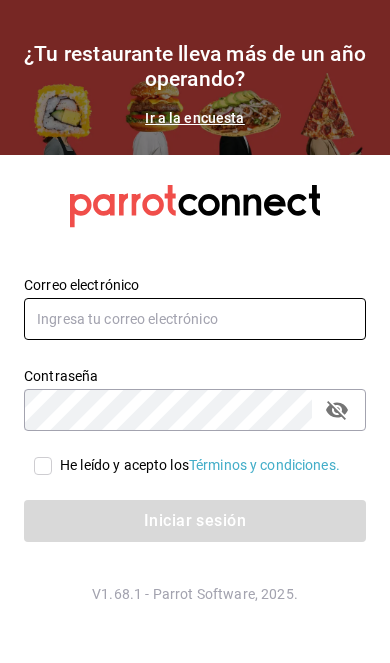 type on "pickup.example.com" 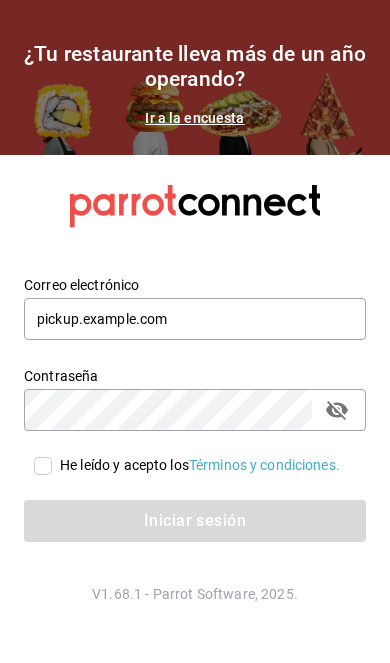click on "He leído y acepto los  Términos y condiciones." at bounding box center (43, 466) 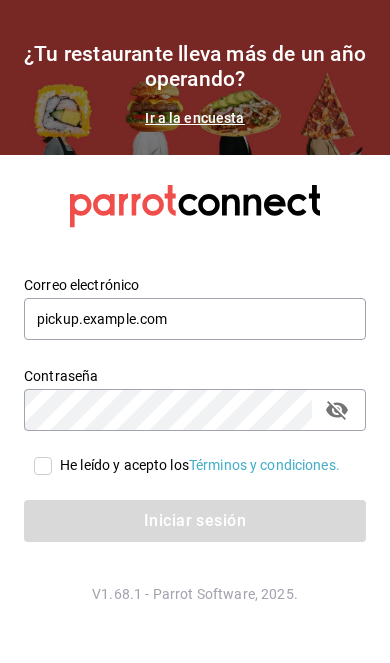 checkbox on "true" 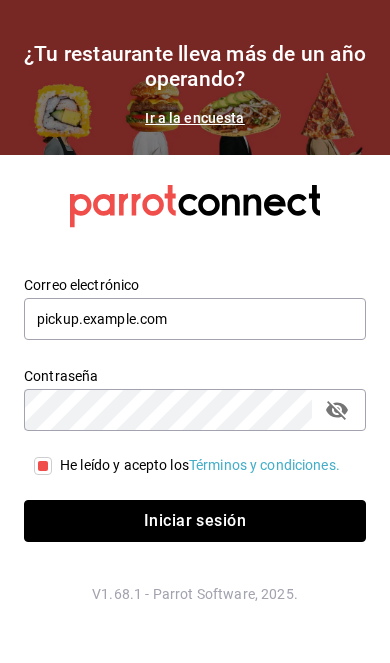 click on "Iniciar sesión" at bounding box center [195, 521] 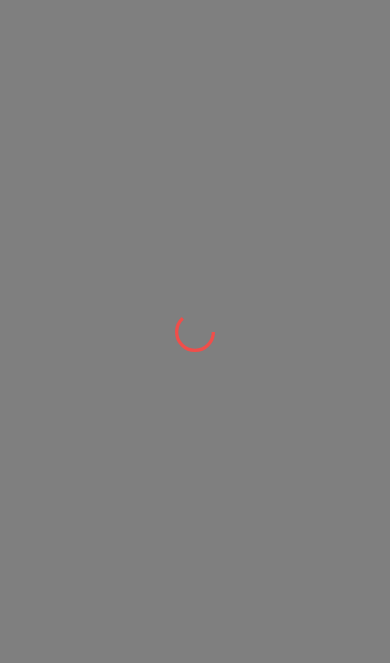 scroll, scrollTop: 0, scrollLeft: 0, axis: both 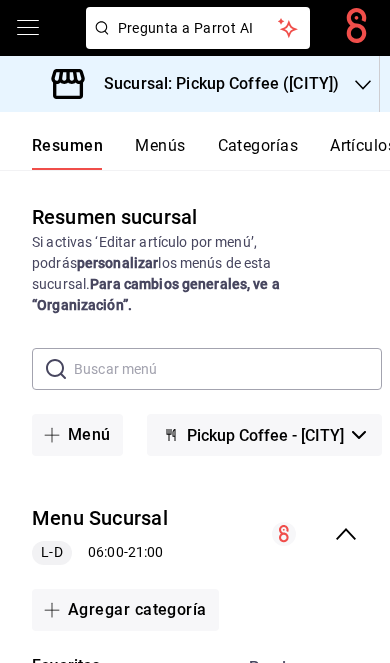 click on "Sucursal: Pickup Coffee ([CITY])" at bounding box center (213, 84) 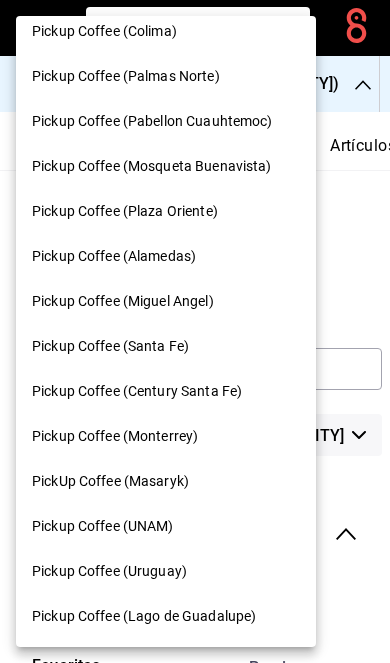 scroll, scrollTop: 1005, scrollLeft: 0, axis: vertical 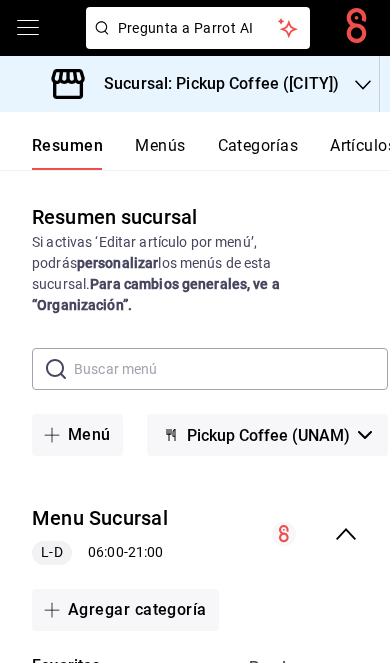 click 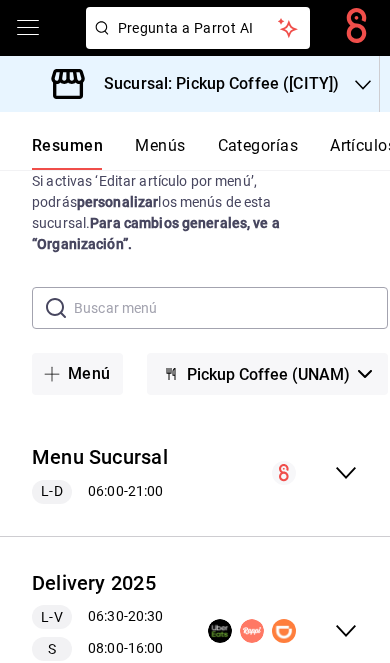 scroll, scrollTop: 60, scrollLeft: 0, axis: vertical 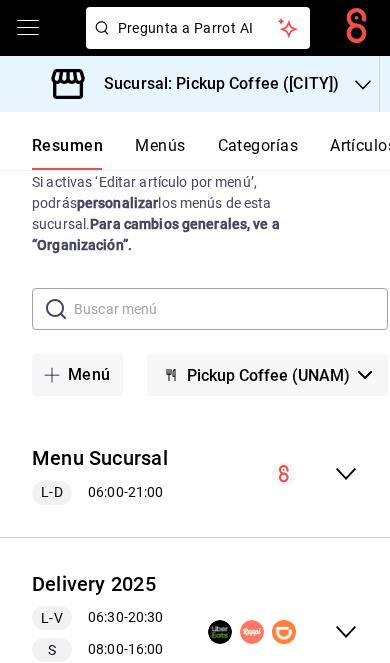 click 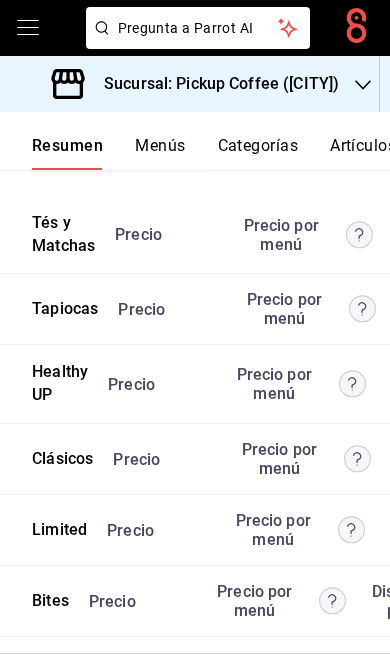 scroll, scrollTop: 5519, scrollLeft: 0, axis: vertical 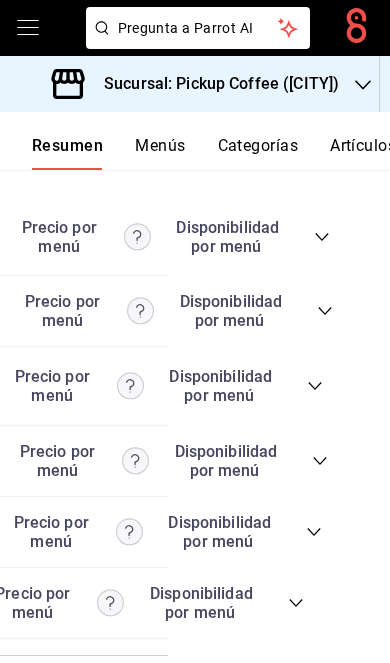 click on "Precio Precio por menú   Disponibilidad por menú" at bounding box center [75, 603] 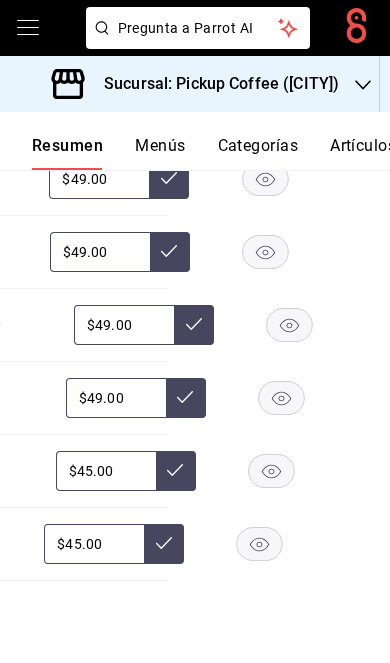 scroll, scrollTop: 6294, scrollLeft: 0, axis: vertical 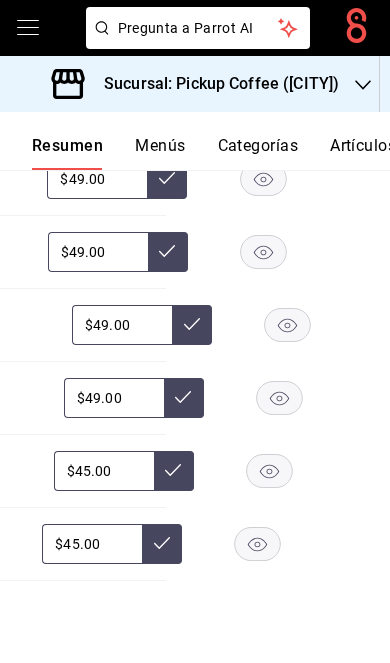 click 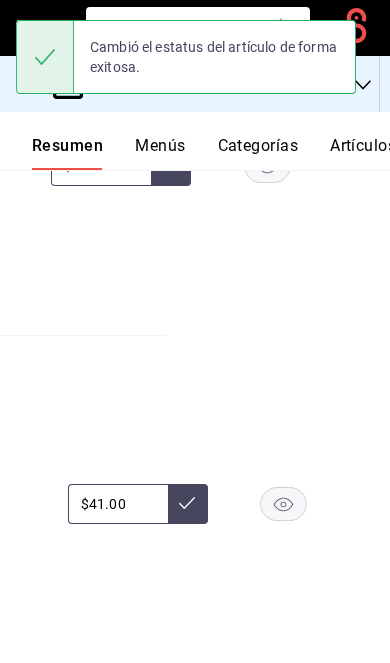 scroll, scrollTop: 3197, scrollLeft: 0, axis: vertical 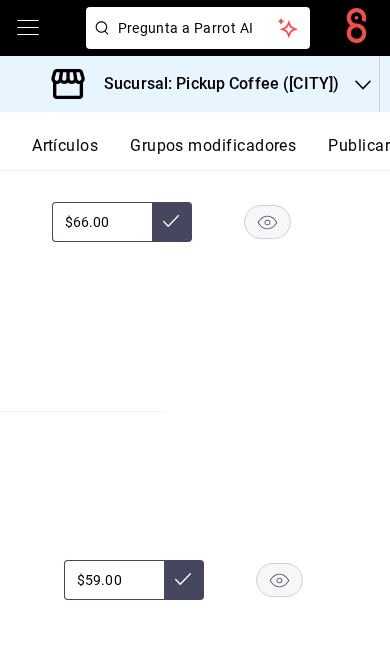 click on "Publicar" at bounding box center (359, 153) 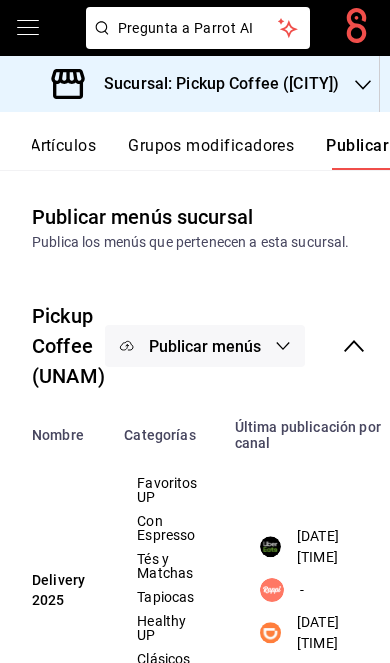 scroll, scrollTop: 0, scrollLeft: 302, axis: horizontal 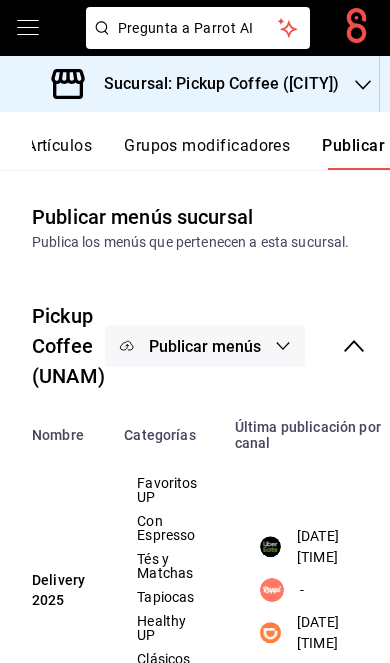 click on "Publicar menús" at bounding box center (205, 346) 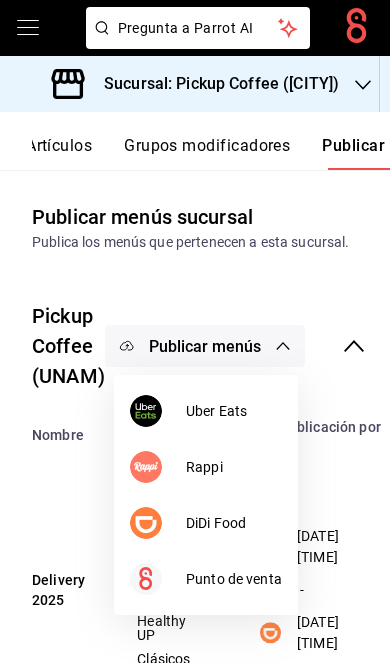 click at bounding box center (146, 523) 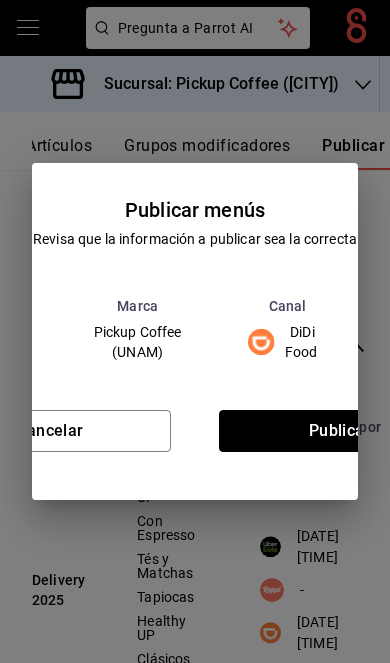 click on "Publicar" at bounding box center [340, 431] 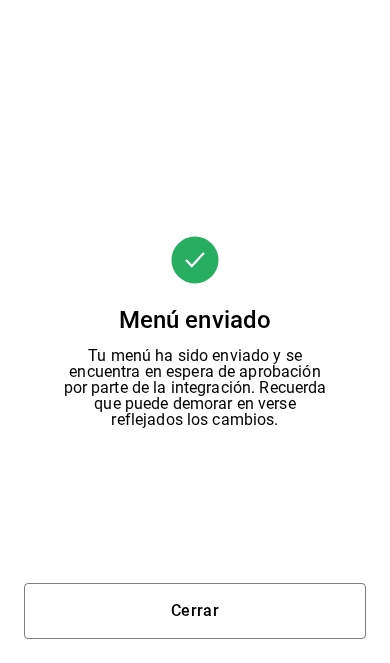 click on "Cerrar" at bounding box center [195, 611] 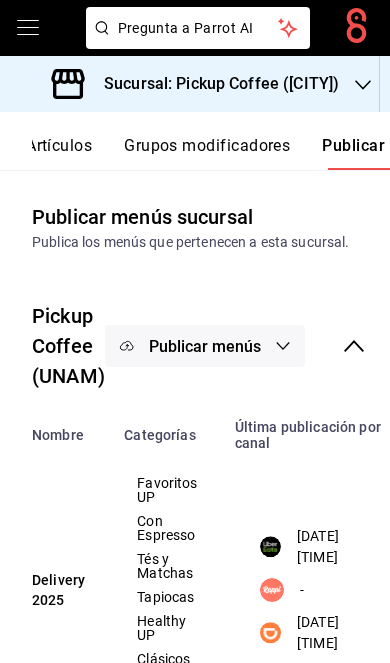 click on "Publicar menús" at bounding box center (205, 346) 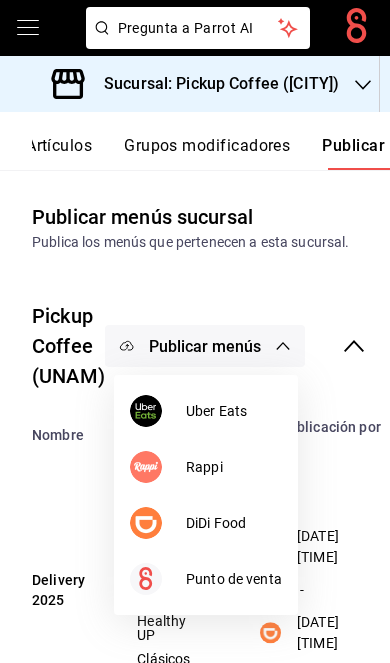 click at bounding box center [146, 411] 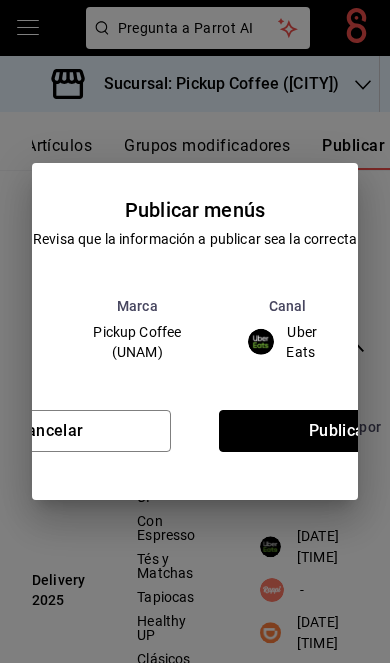 click on "Publicar" at bounding box center [340, 431] 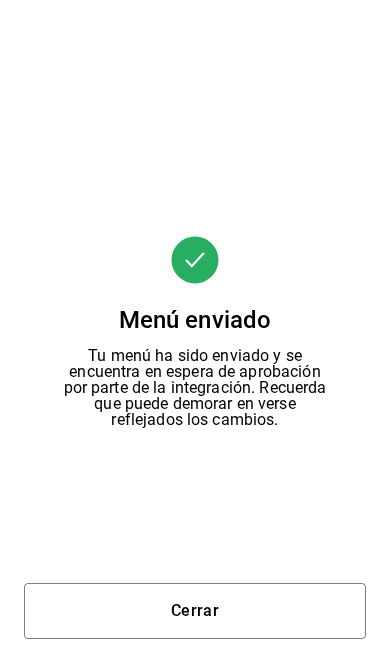 click on "Cerrar" at bounding box center (195, 611) 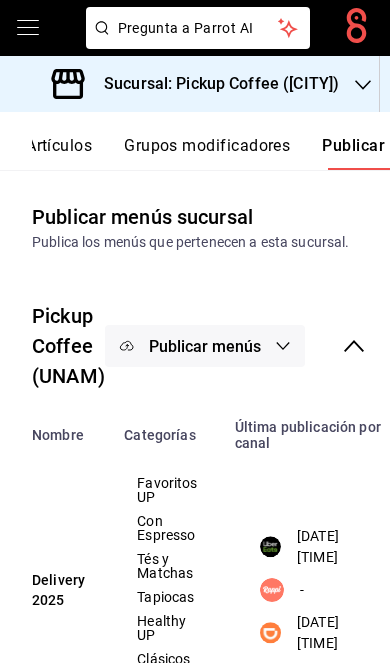 click on "Sucursal: Pickup Coffee (UNAM)" at bounding box center (213, 84) 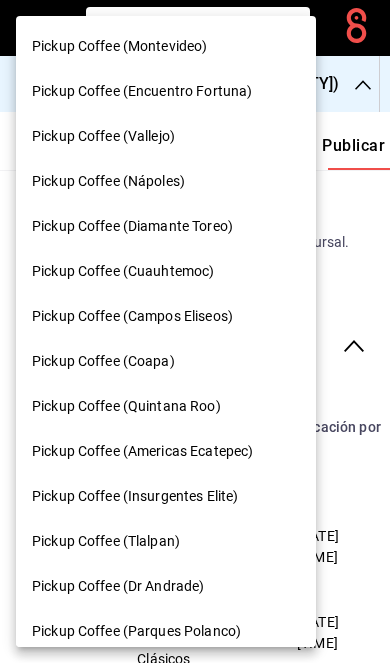 click on "Pickup Coffee (Montevideo)" at bounding box center [166, 46] 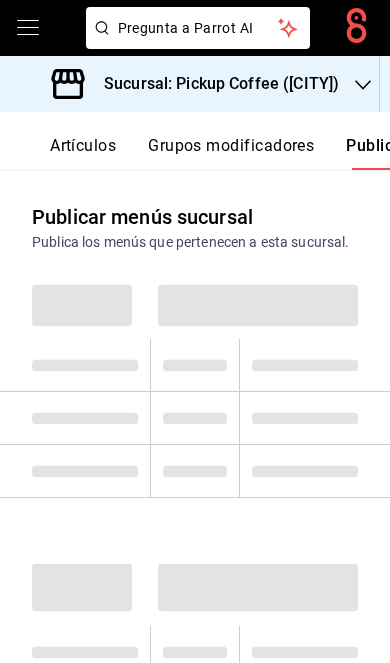 scroll, scrollTop: 0, scrollLeft: 302, axis: horizontal 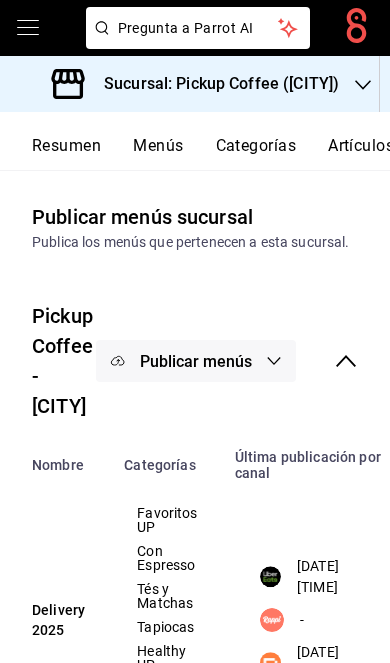 click on "Resumen" at bounding box center [66, 153] 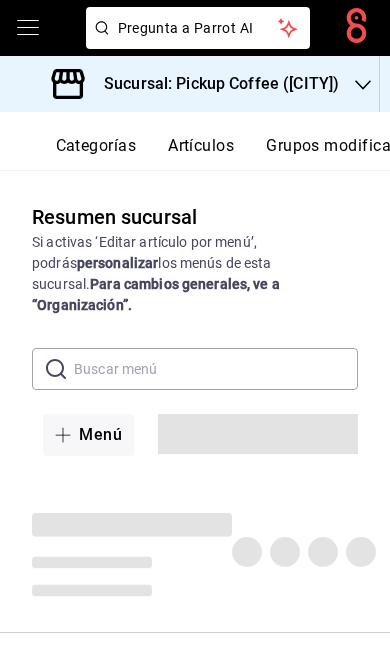 scroll, scrollTop: 0, scrollLeft: 0, axis: both 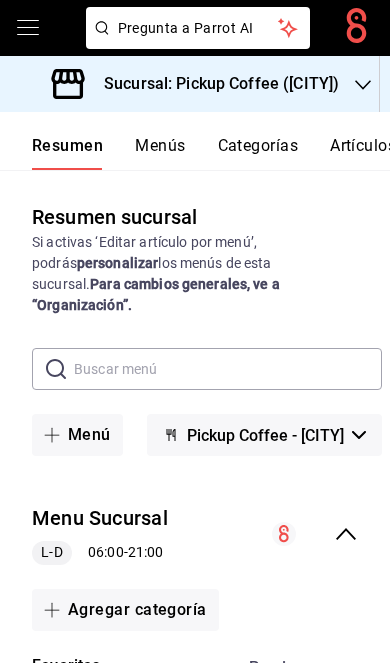 click at bounding box center (315, 534) 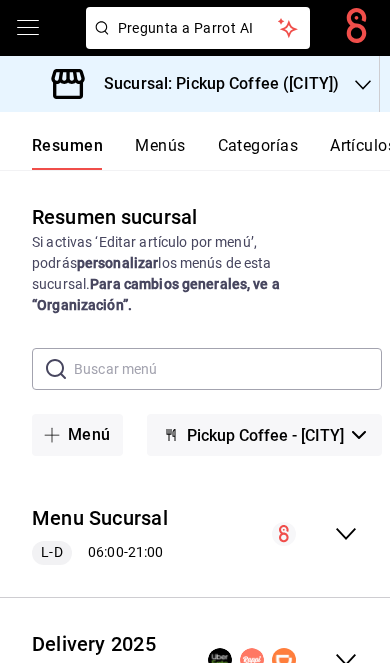 click at bounding box center [283, 660] 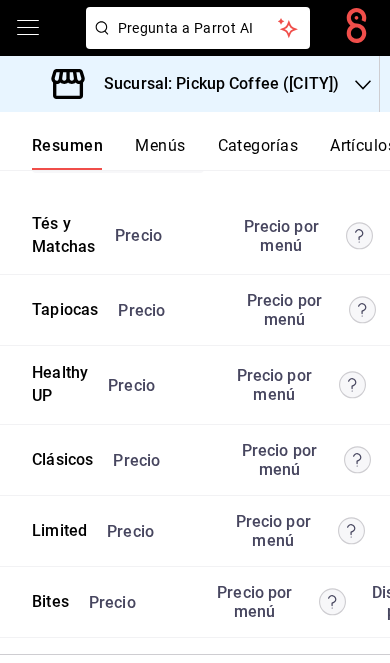 scroll, scrollTop: 5455, scrollLeft: 0, axis: vertical 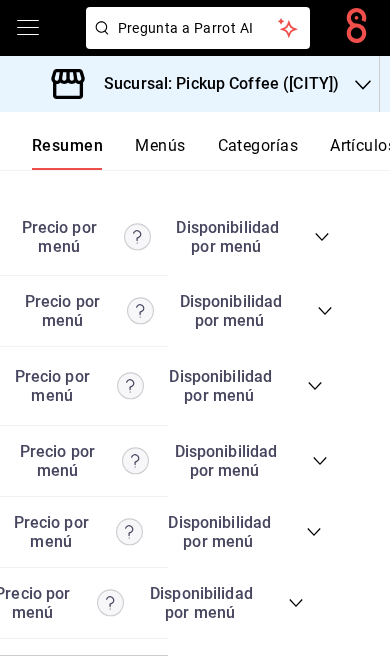 click 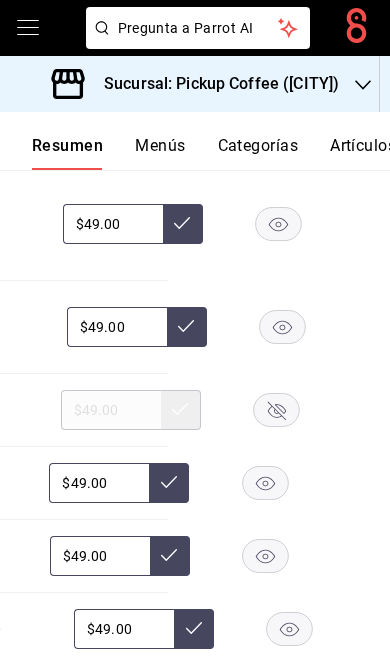 scroll, scrollTop: 5924, scrollLeft: 0, axis: vertical 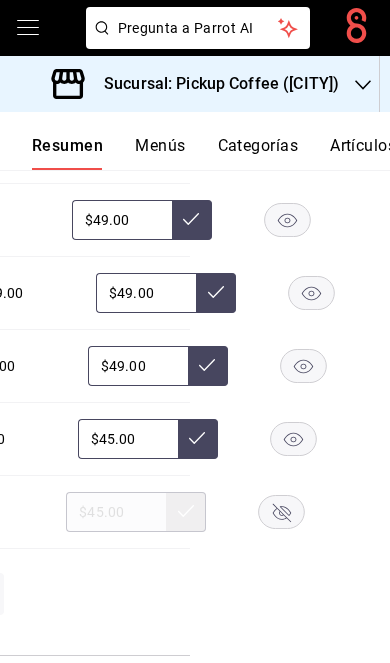click 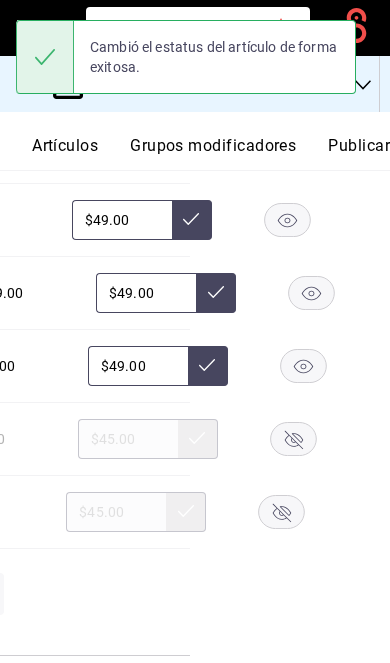 scroll, scrollTop: 0, scrollLeft: 302, axis: horizontal 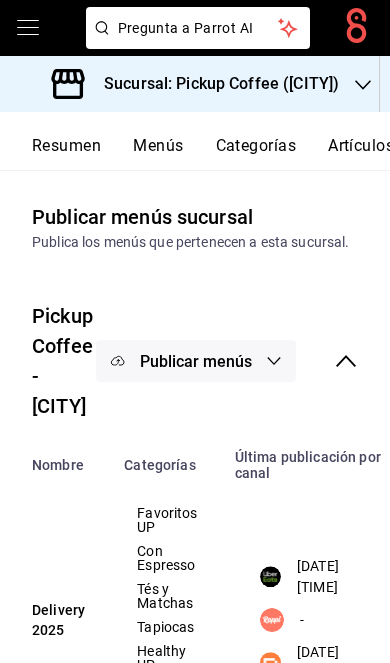 click on "Resumen" at bounding box center [66, 153] 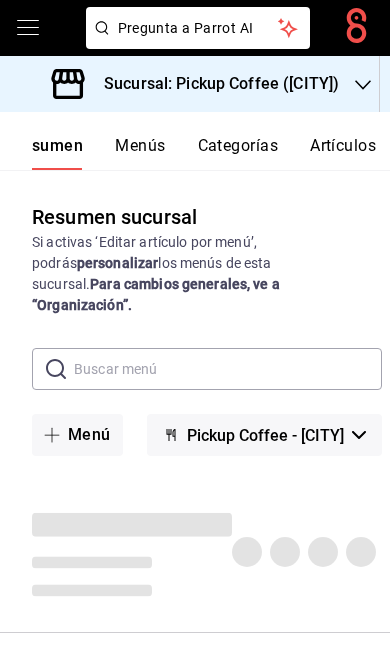 scroll, scrollTop: 0, scrollLeft: 0, axis: both 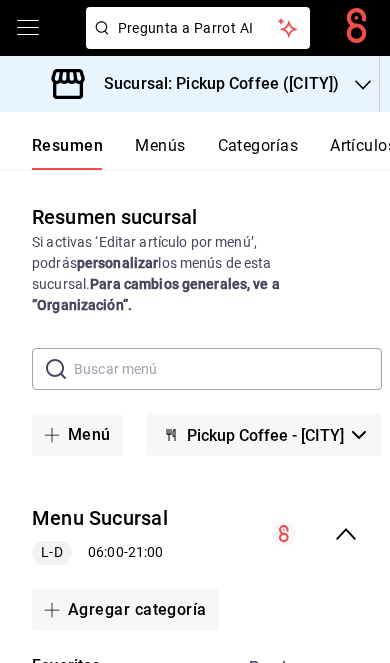 click at bounding box center (315, 534) 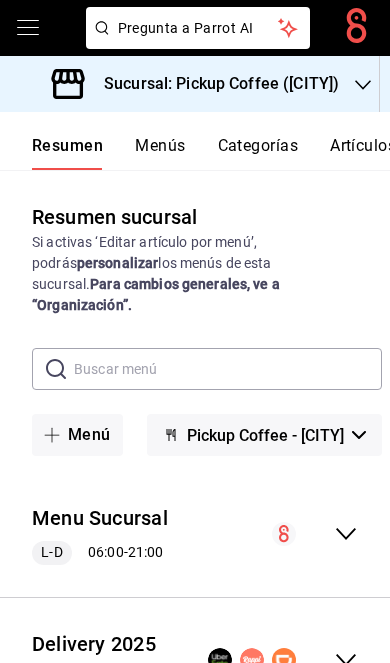 scroll, scrollTop: 82, scrollLeft: 0, axis: vertical 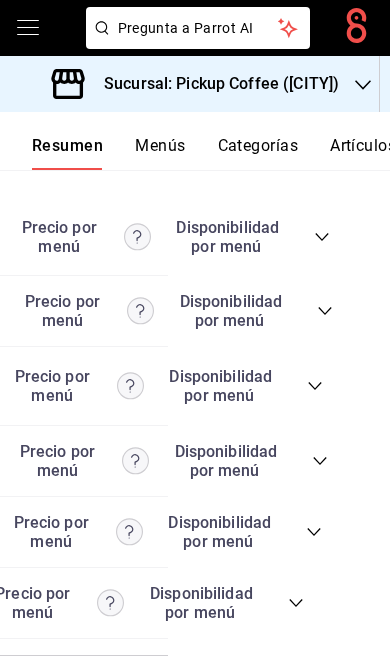 click 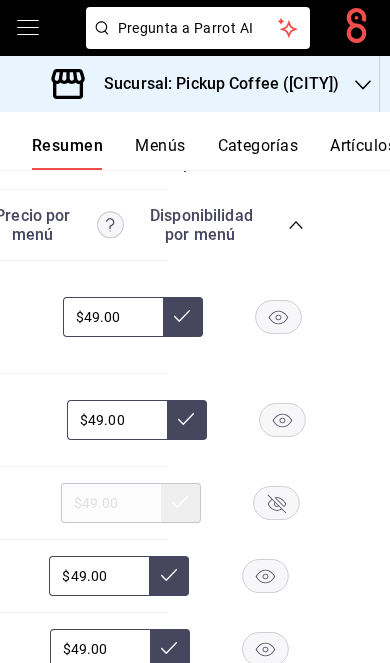 scroll, scrollTop: 5839, scrollLeft: 0, axis: vertical 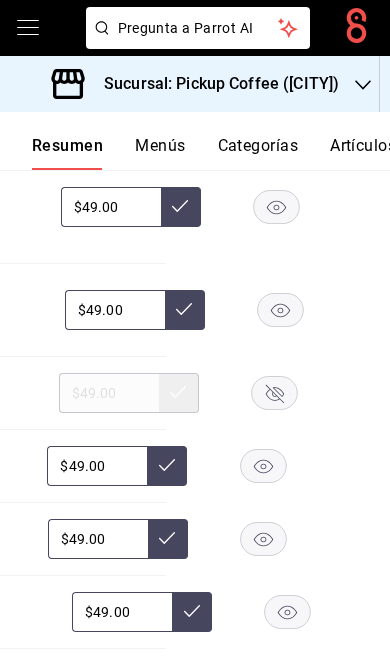 click 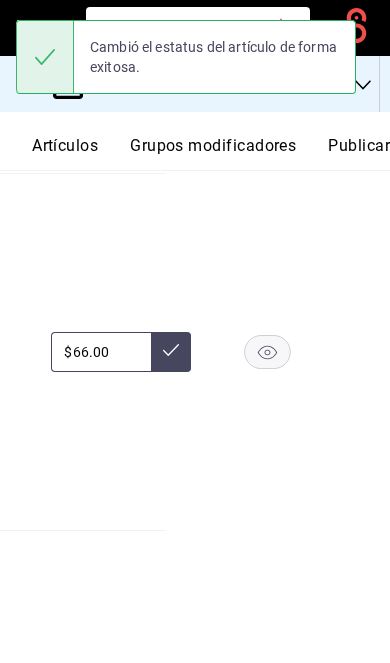 click on "Publicar" at bounding box center [359, 153] 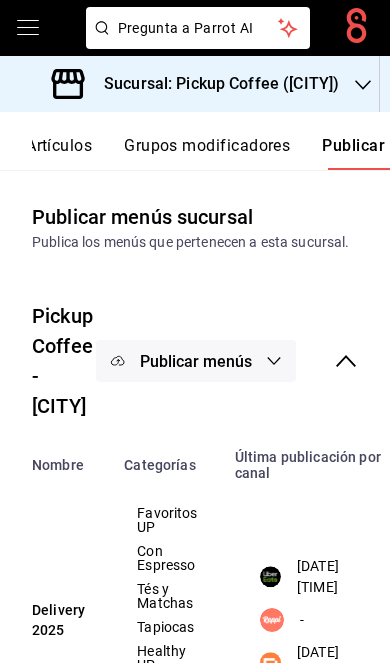 click on "Publicar menús" at bounding box center [196, 361] 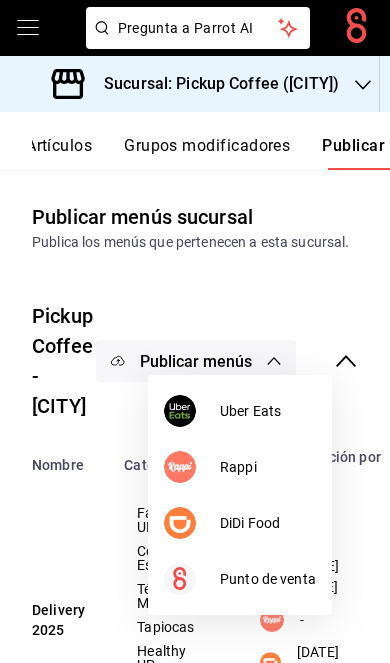 click at bounding box center [180, 523] 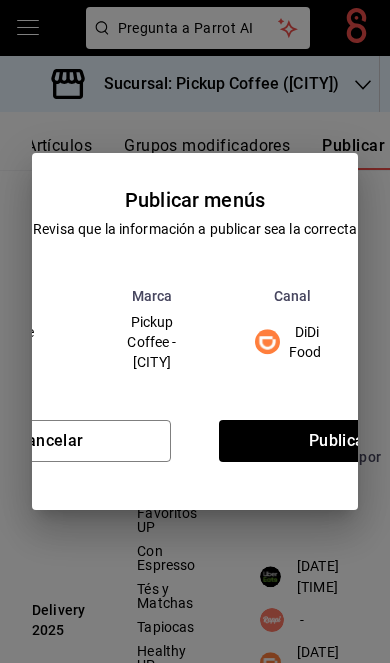 click on "Publicar" at bounding box center (340, 441) 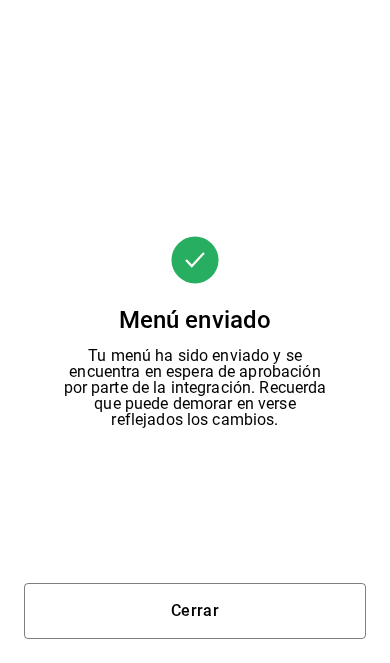 click on "Cerrar" at bounding box center (195, 611) 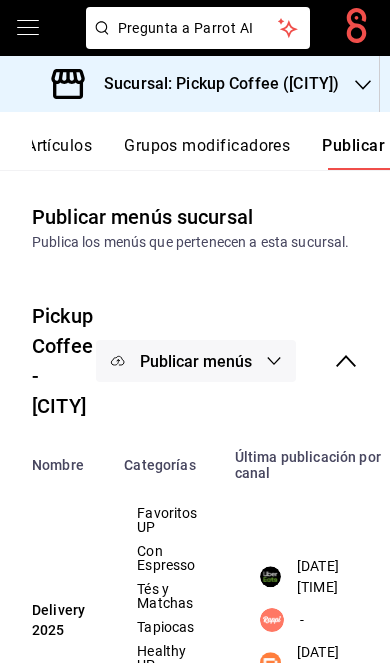 click on "Publicar menús" at bounding box center [196, 361] 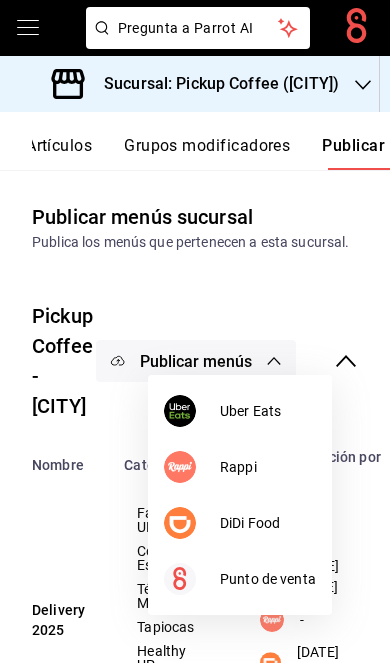 click at bounding box center [180, 411] 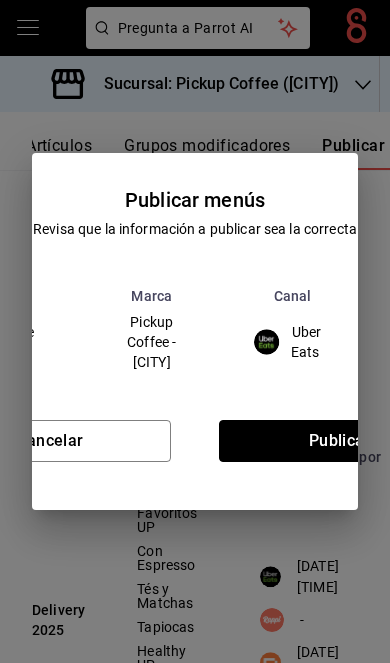 click on "Publicar" at bounding box center [340, 441] 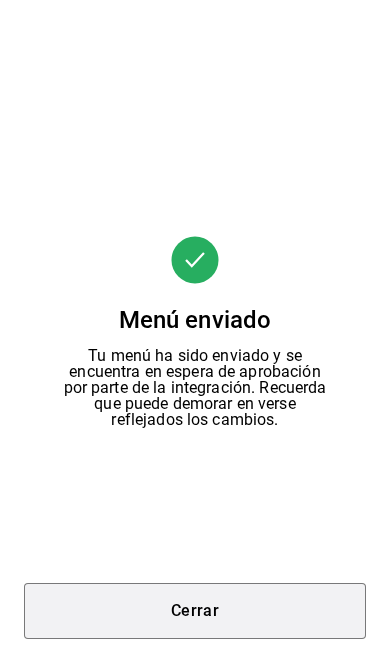 click on "Cerrar" at bounding box center (195, 611) 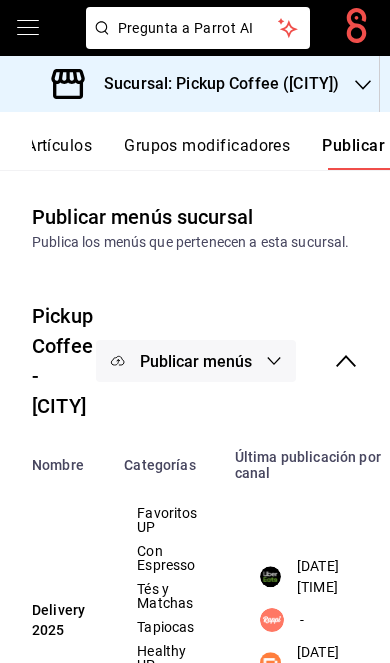 click on "Sucursal: Pickup Coffee (Montevideo)" at bounding box center [213, 84] 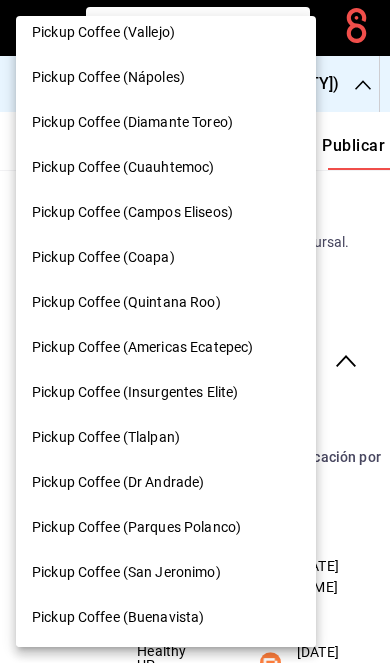 scroll, scrollTop: 103, scrollLeft: 0, axis: vertical 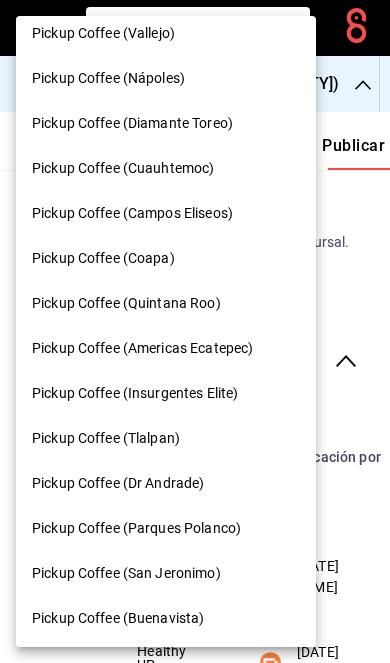 click on "Pickup Coffee (Tlalpan)" at bounding box center [106, 438] 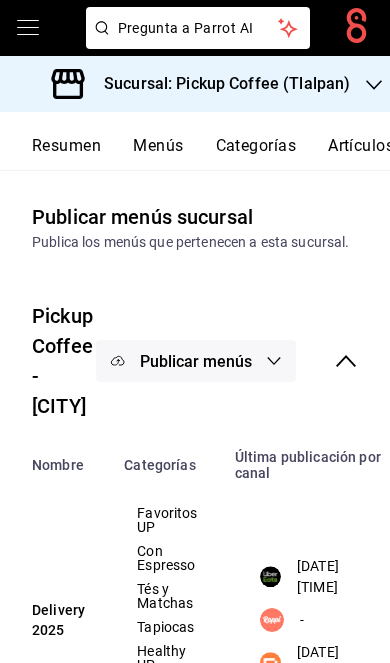 scroll, scrollTop: 0, scrollLeft: 0, axis: both 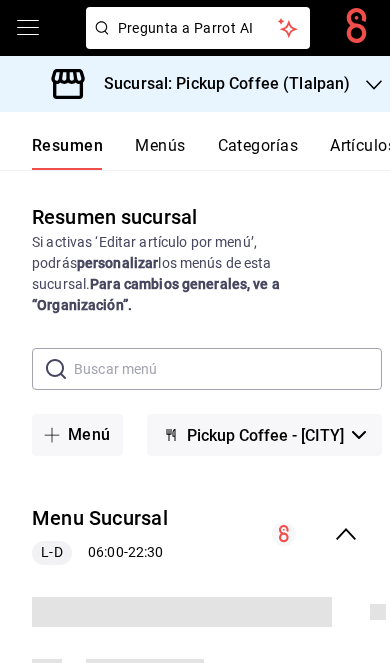 click 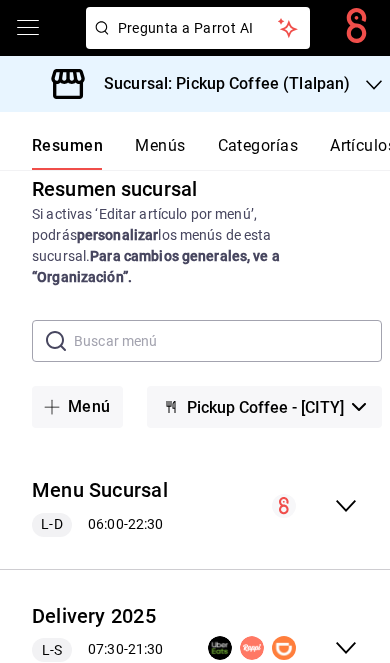 click at bounding box center [283, 648] 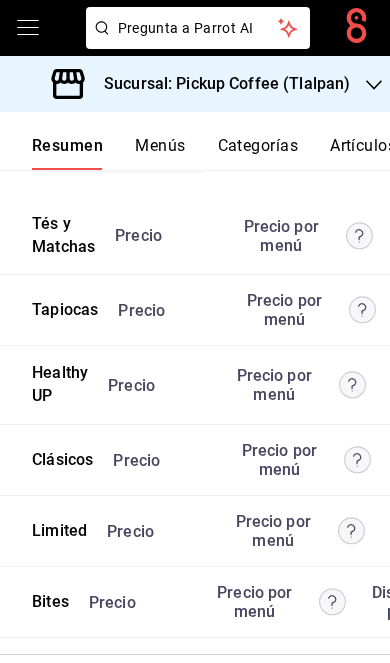 scroll, scrollTop: 5487, scrollLeft: 0, axis: vertical 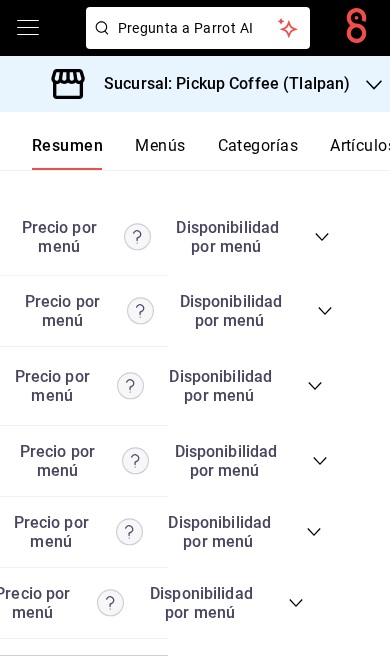 click 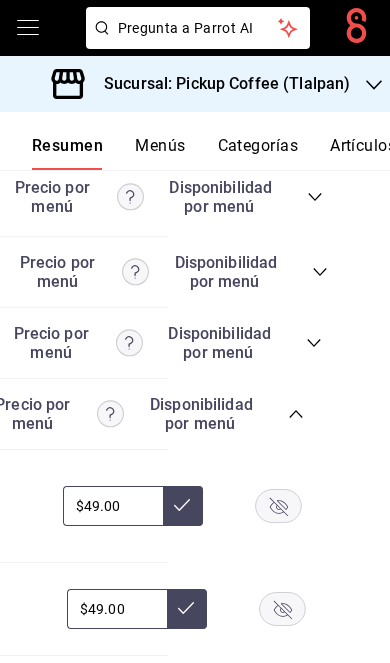 scroll, scrollTop: 5832, scrollLeft: 0, axis: vertical 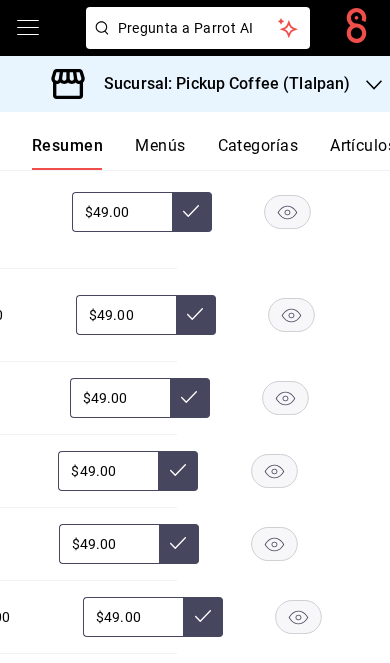 click 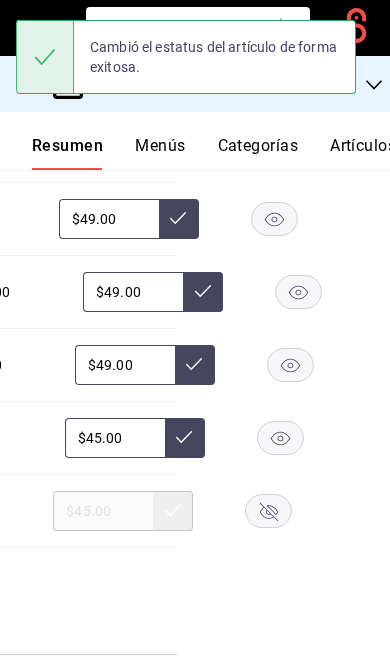 scroll, scrollTop: 6294, scrollLeft: 0, axis: vertical 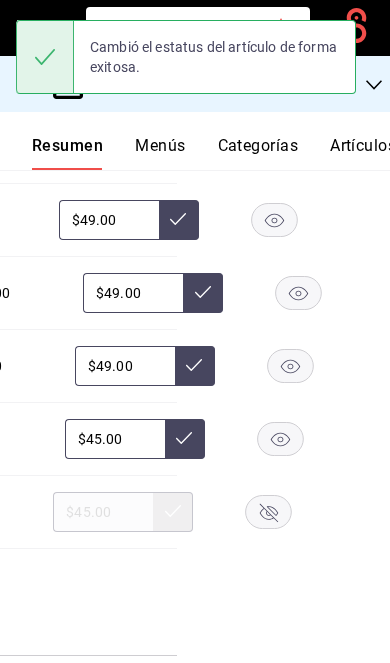 click 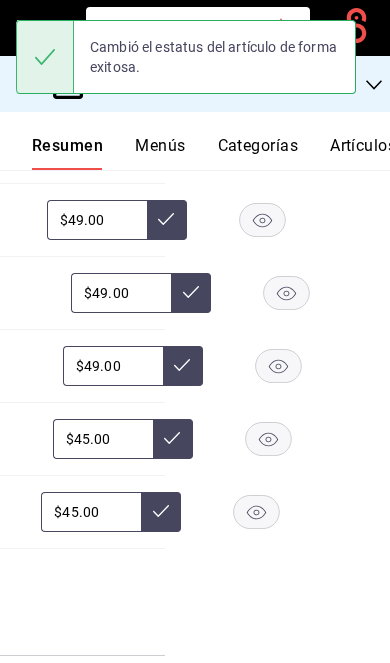 scroll, scrollTop: 0, scrollLeft: 229, axis: horizontal 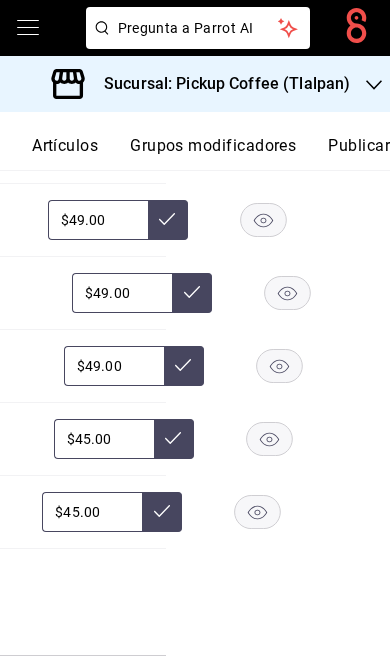 click on "Publicar" at bounding box center [359, 153] 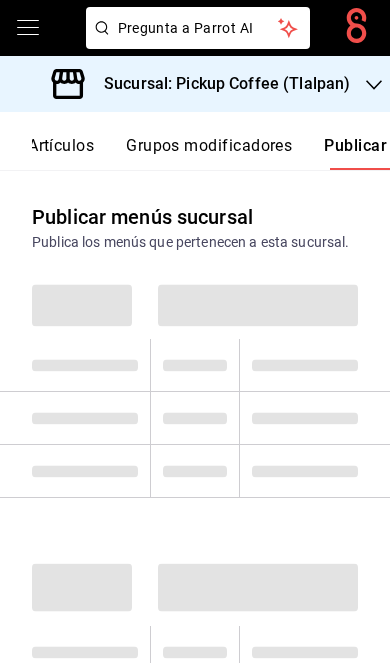 scroll, scrollTop: 0, scrollLeft: 302, axis: horizontal 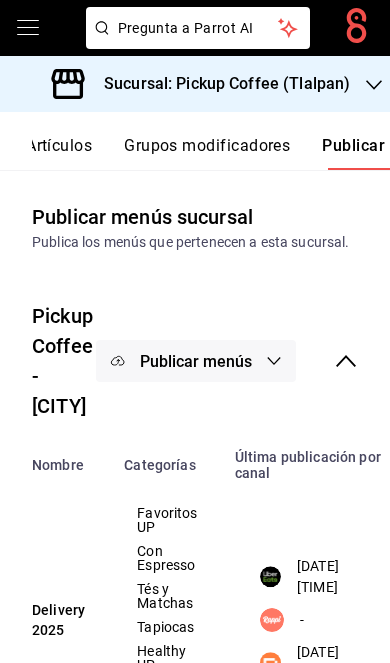 click on "Publicar menús" at bounding box center [196, 361] 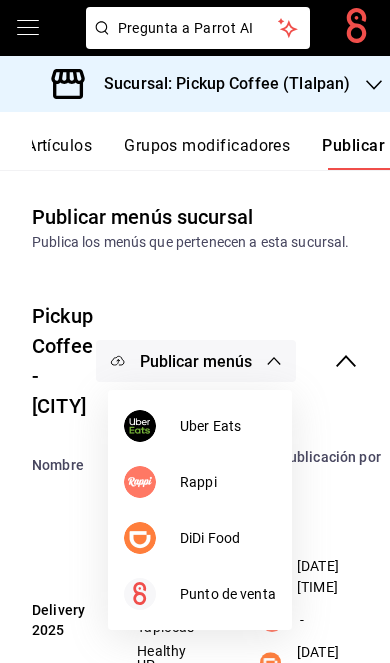 click at bounding box center (140, 538) 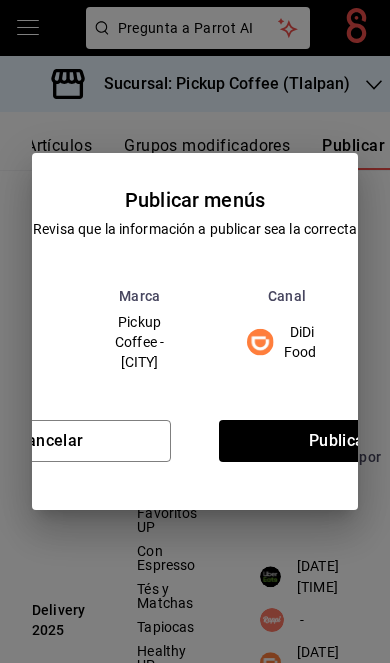 click on "Publicar" at bounding box center [340, 441] 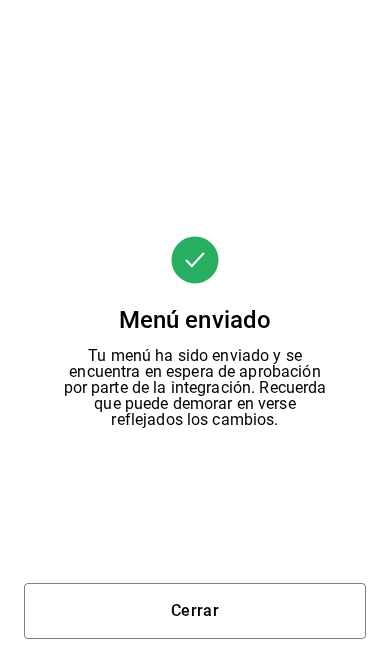 click on "Cerrar" at bounding box center [195, 611] 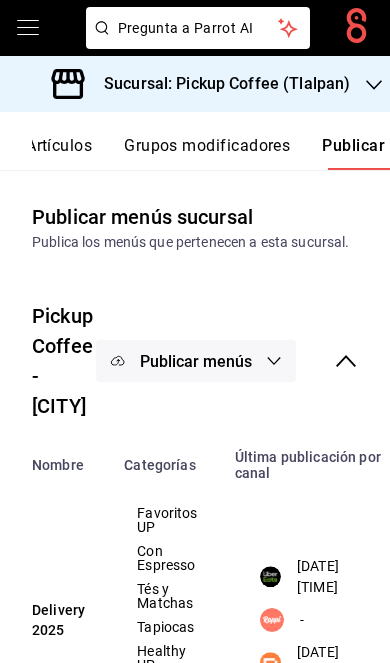 click on "Publicar menús" at bounding box center (196, 361) 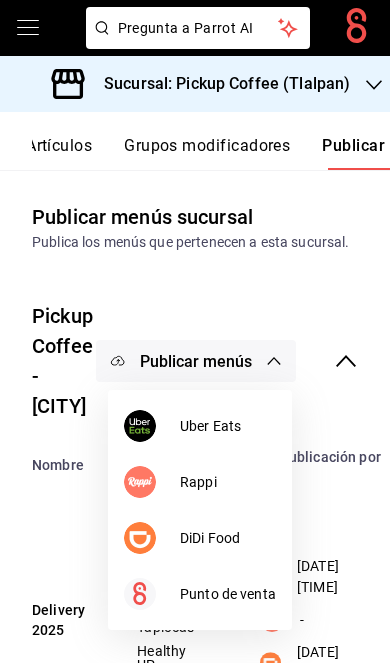 click at bounding box center (140, 426) 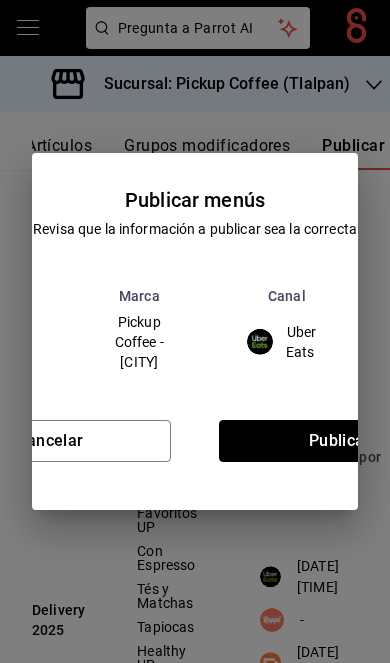 click on "Publicar" at bounding box center (340, 441) 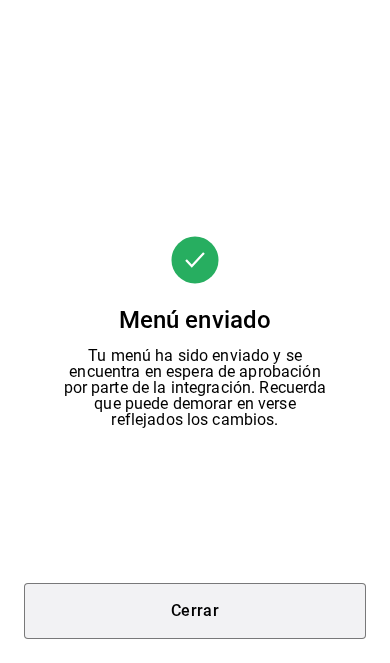 click on "Cerrar" at bounding box center [195, 611] 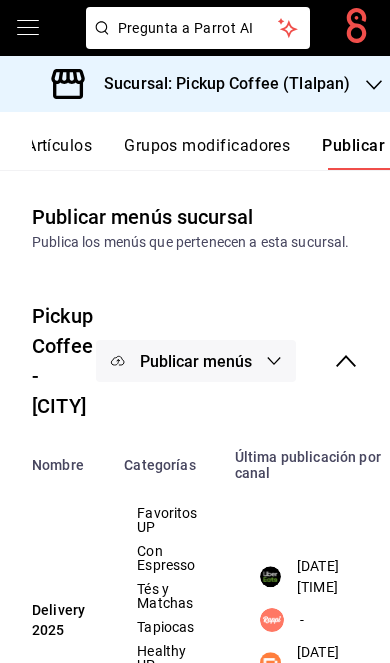 click on "Sucursal: Pickup Coffee (Tlalpan)" at bounding box center (203, 84) 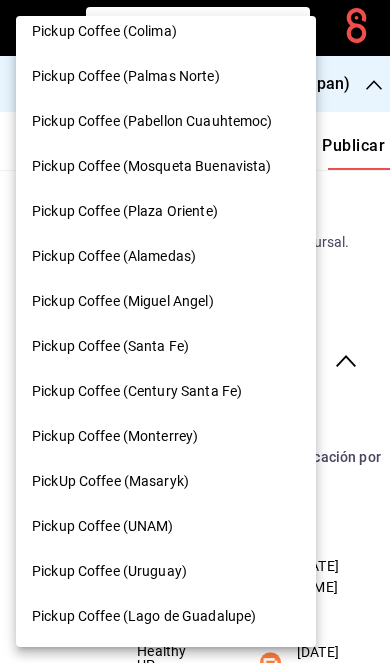 scroll, scrollTop: 1005, scrollLeft: 0, axis: vertical 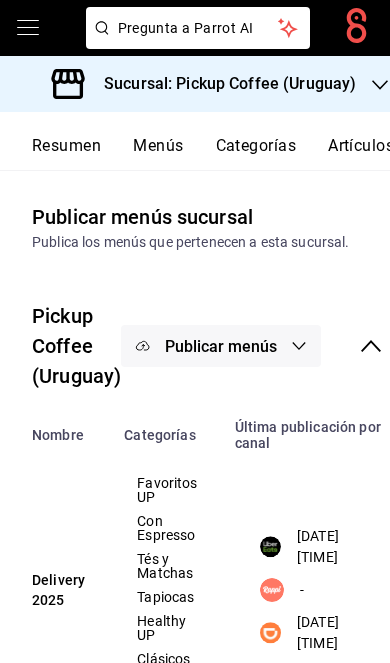 click on "Resumen Menús Categorías Artículos Grupos modificadores Publicar" at bounding box center (195, 141) 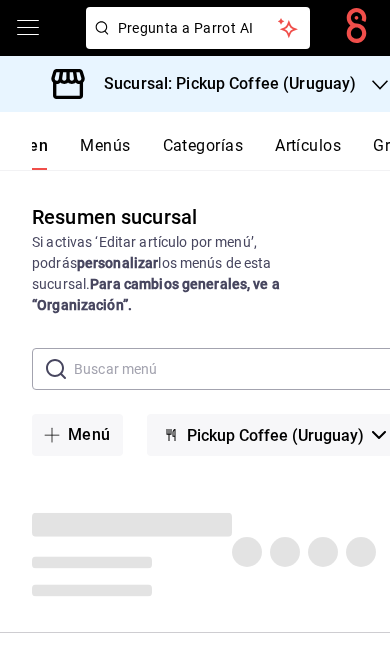 scroll, scrollTop: 0, scrollLeft: 0, axis: both 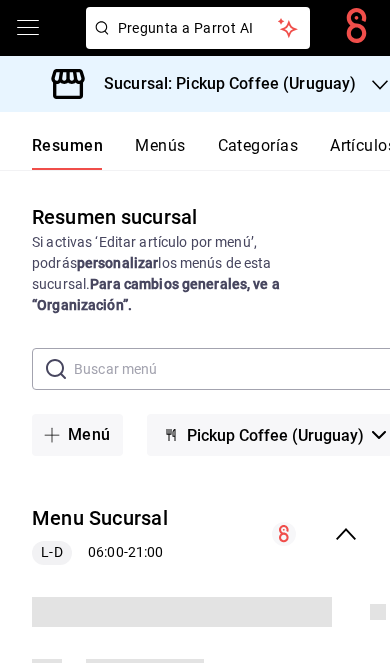 click 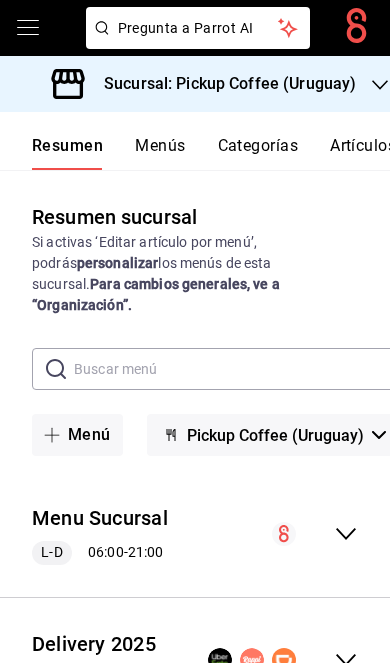 scroll, scrollTop: 82, scrollLeft: 0, axis: vertical 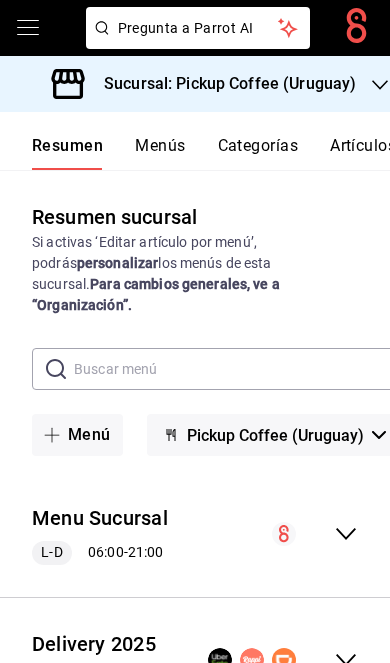 click on "Delivery 2025 M-S 09:30  -  16:30" at bounding box center [195, 660] 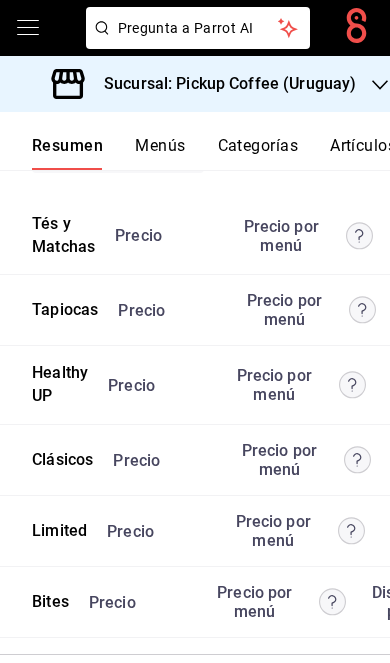 scroll, scrollTop: 5455, scrollLeft: 0, axis: vertical 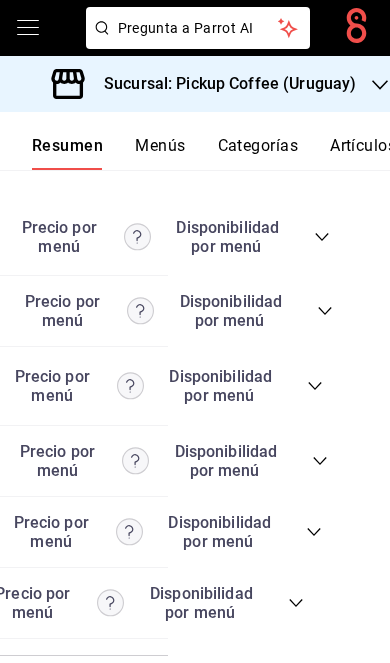 click 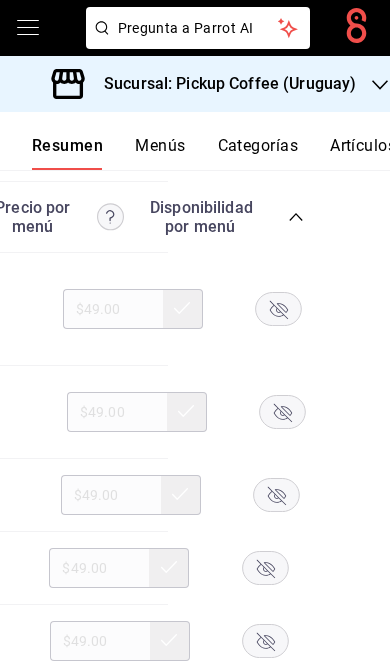 scroll, scrollTop: 5848, scrollLeft: 0, axis: vertical 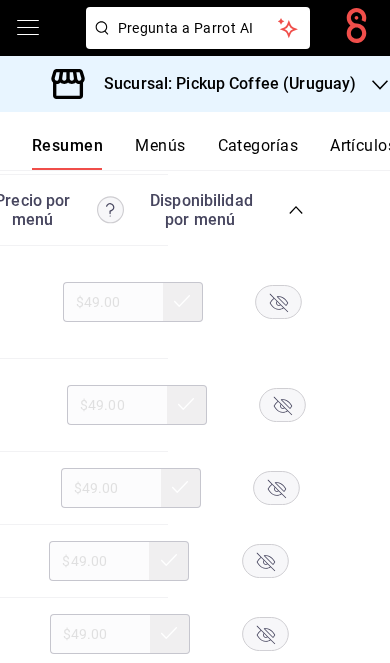 click 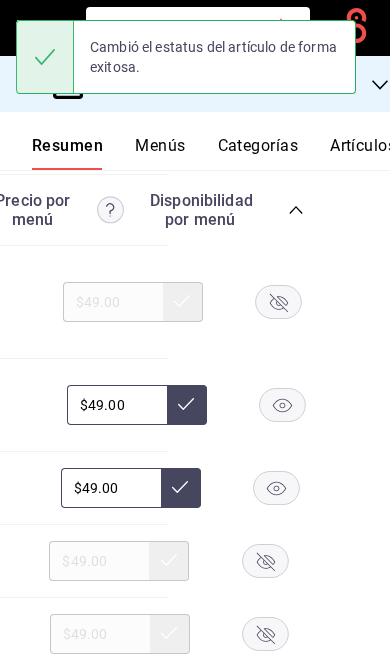 click 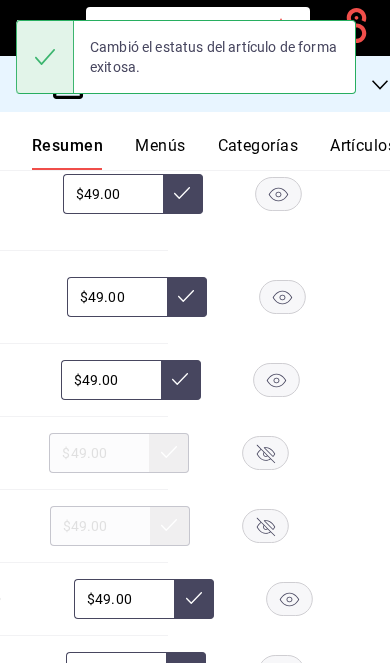 scroll, scrollTop: 6014, scrollLeft: 0, axis: vertical 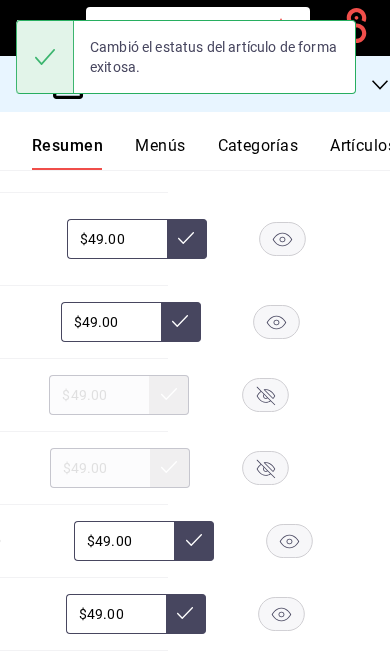 click 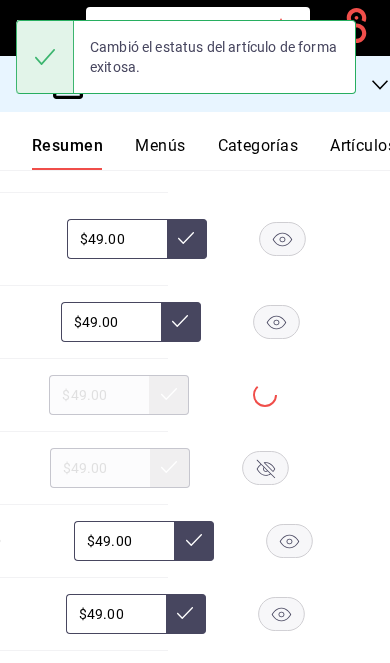 click 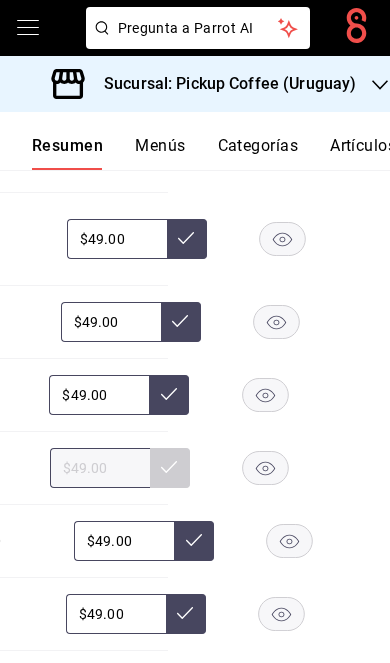 scroll, scrollTop: 6051, scrollLeft: 0, axis: vertical 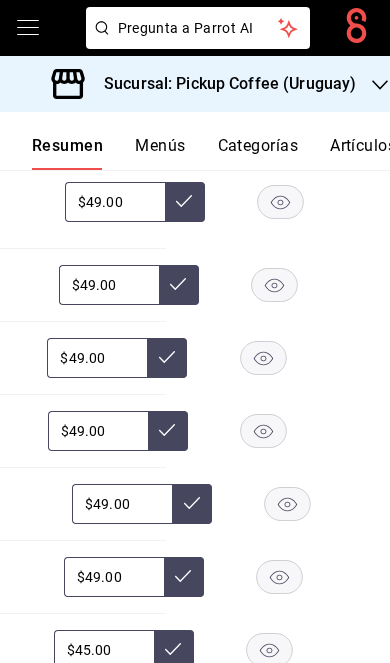 click 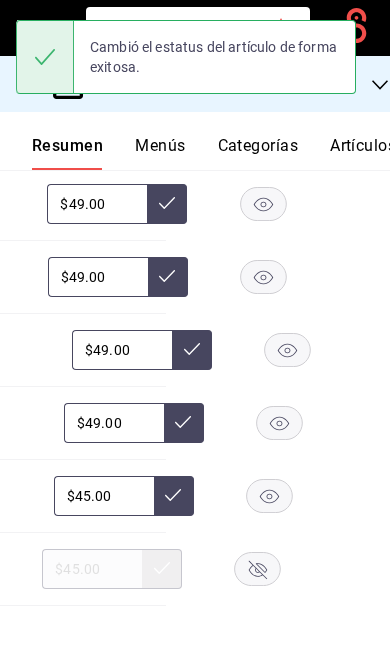 scroll, scrollTop: 6209, scrollLeft: 0, axis: vertical 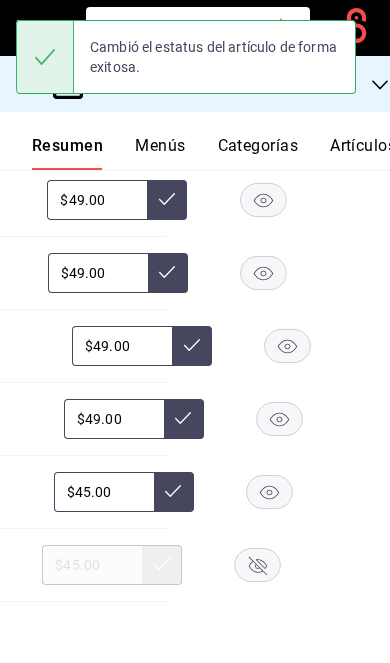 click 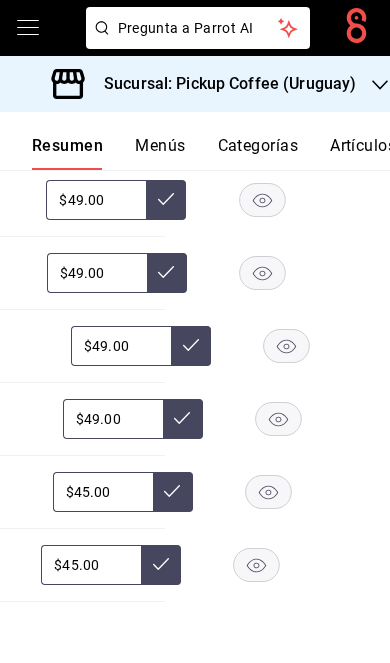 scroll, scrollTop: 0, scrollLeft: 224, axis: horizontal 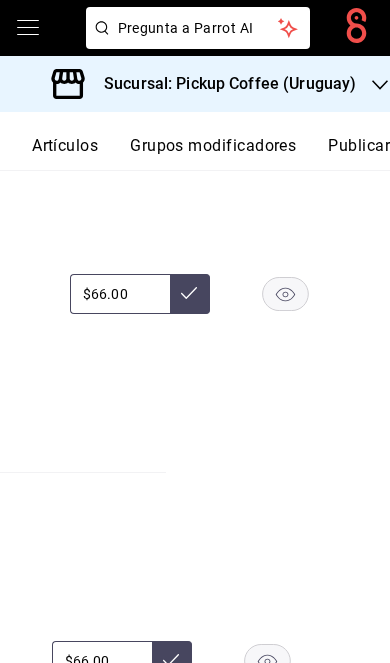 click on "Publicar" at bounding box center (359, 153) 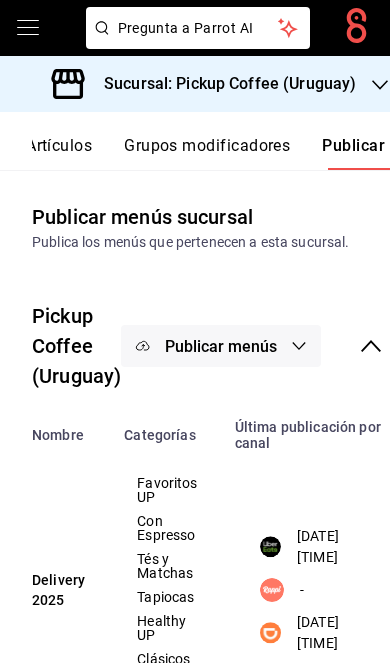 scroll, scrollTop: 0, scrollLeft: 302, axis: horizontal 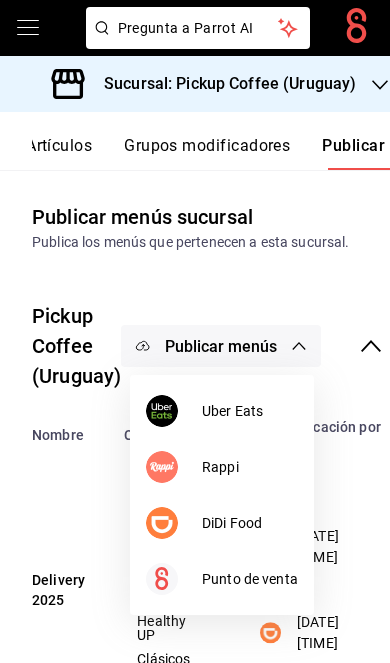 click at bounding box center (162, 523) 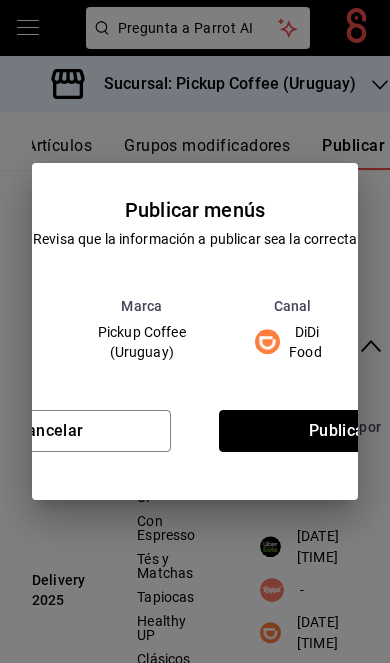 click on "Publicar" at bounding box center [340, 431] 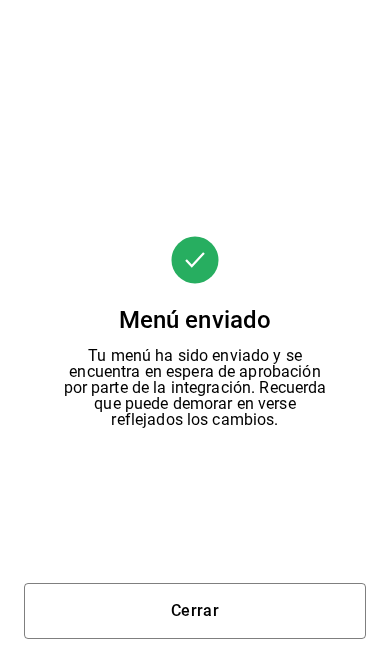 click on "Cerrar" at bounding box center (195, 611) 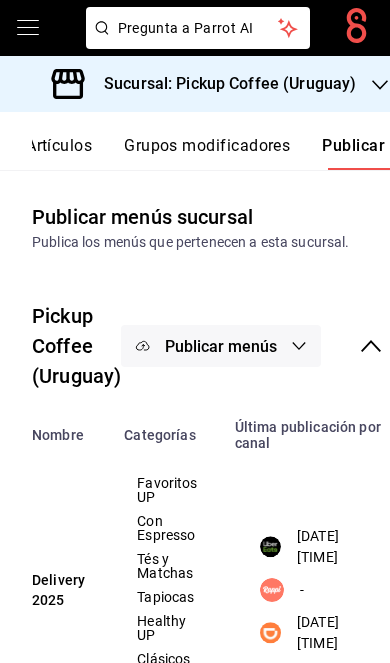click on "Publicar menús" at bounding box center [221, 346] 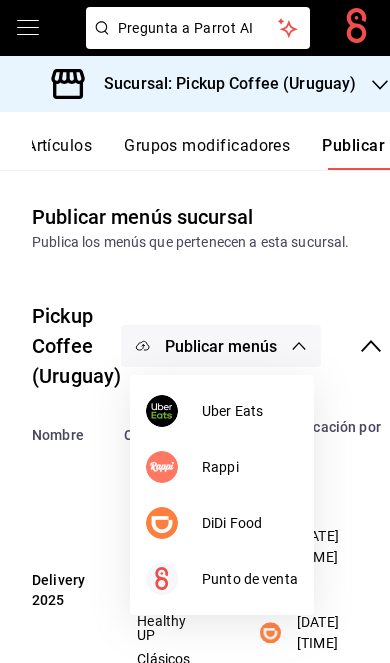 click at bounding box center [174, 411] 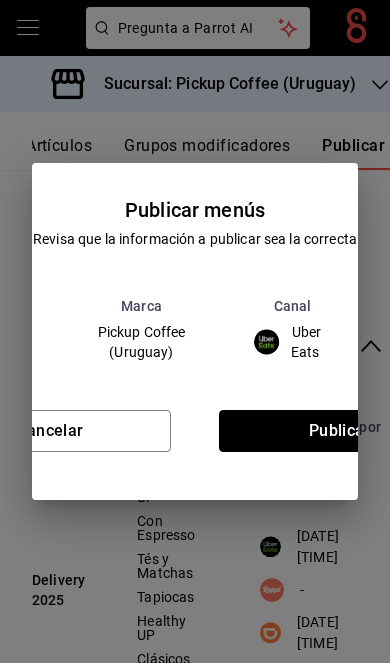 click on "Publicar" at bounding box center (340, 431) 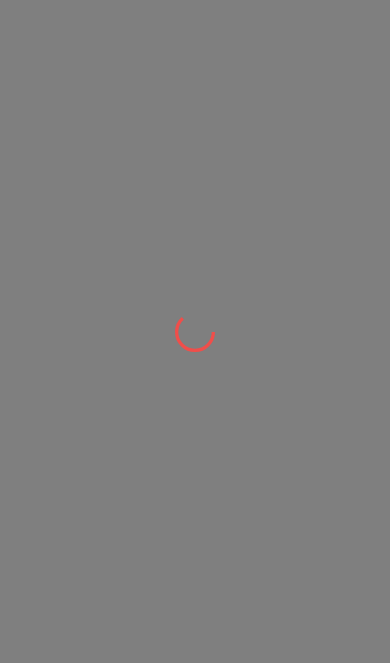 scroll, scrollTop: 0, scrollLeft: 0, axis: both 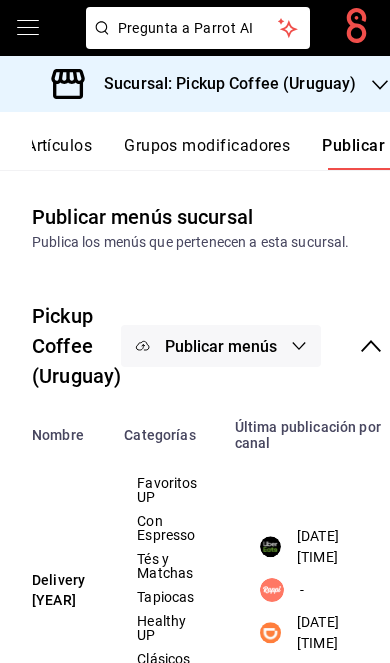 click on "Sucursal: Pickup Coffee (Uruguay)" at bounding box center (222, 84) 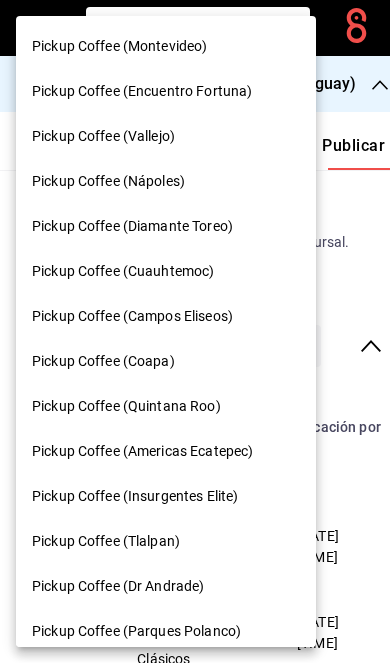 scroll, scrollTop: 0, scrollLeft: 0, axis: both 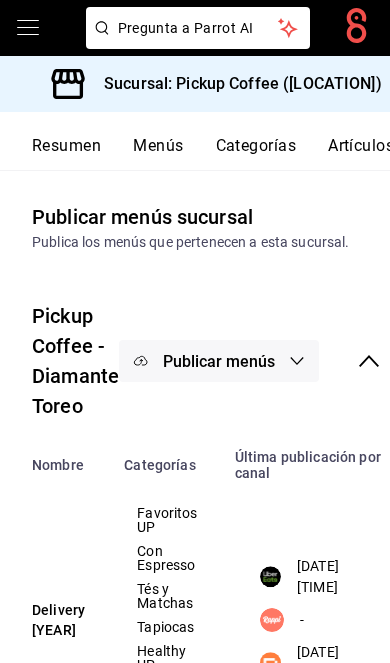 click on "Resumen" at bounding box center (66, 153) 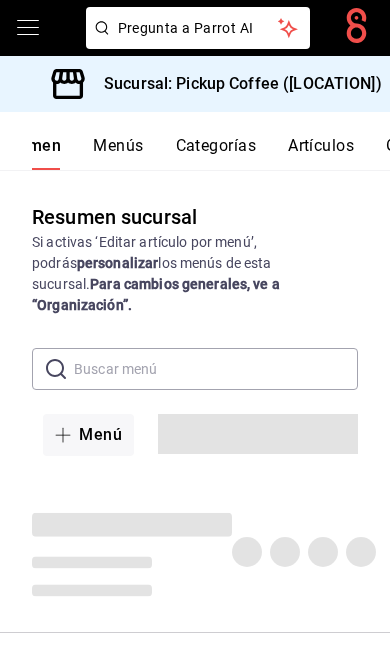 scroll, scrollTop: 0, scrollLeft: 0, axis: both 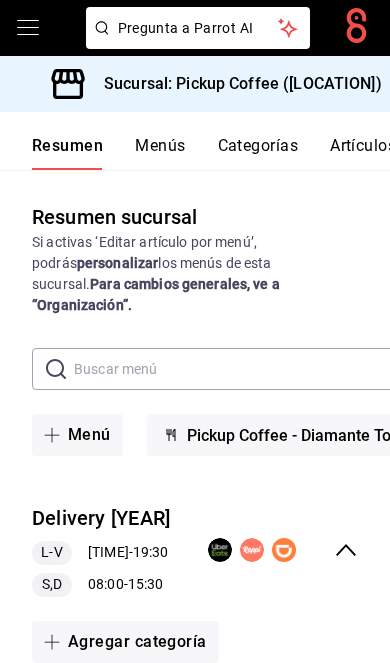 click on "Delivery 2025 L-V 06:00  -  19:30 S,D 08:00  -  15:30" at bounding box center (195, 550) 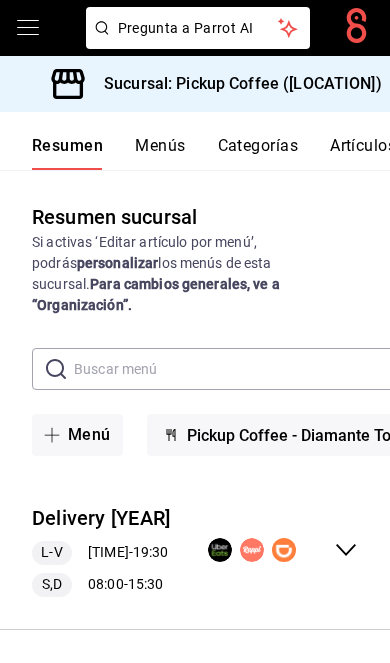 click 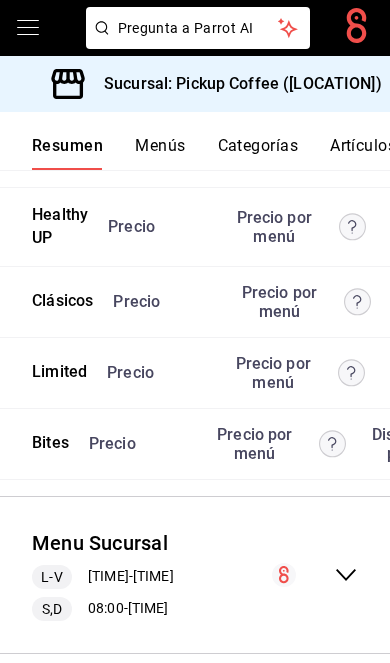 scroll, scrollTop: 5519, scrollLeft: 0, axis: vertical 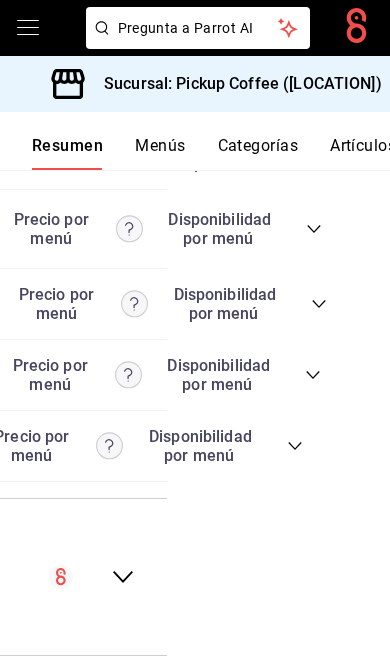 click 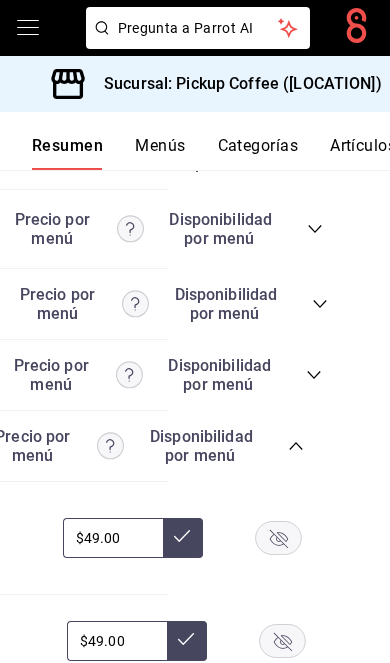 scroll, scrollTop: 5873, scrollLeft: 0, axis: vertical 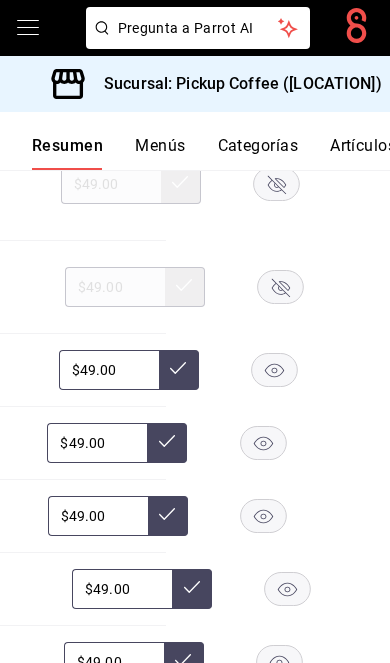 click 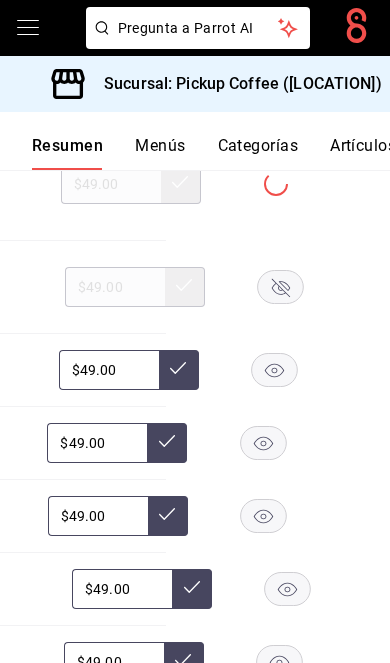 click 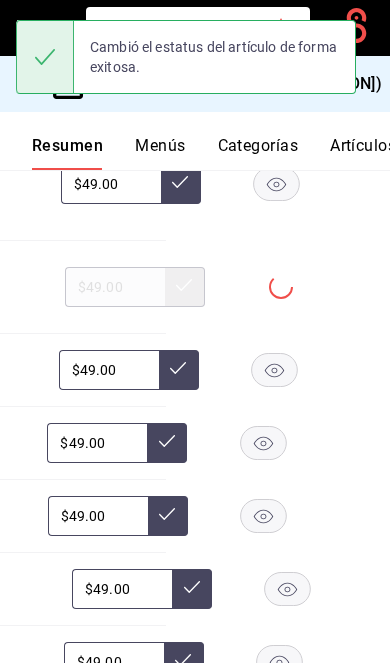 click 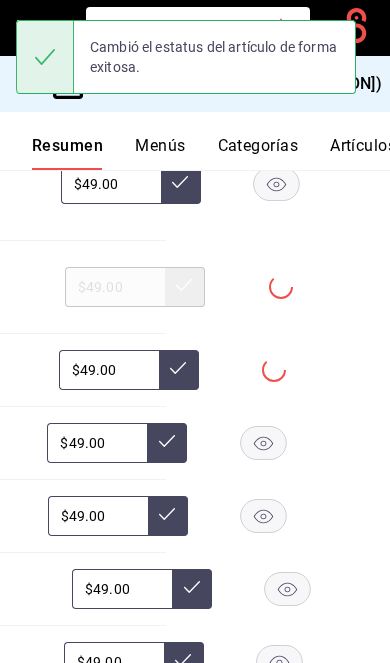 click 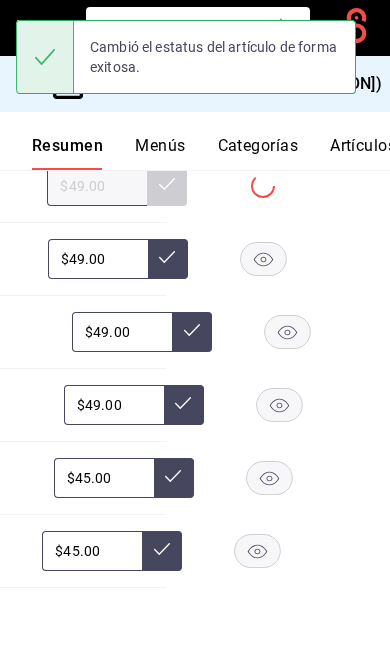 scroll, scrollTop: 6277, scrollLeft: 0, axis: vertical 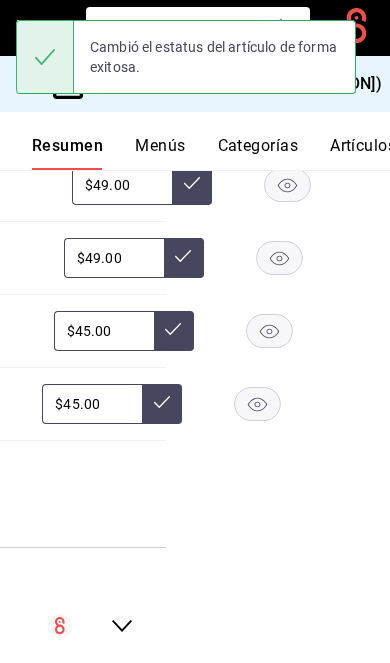 click 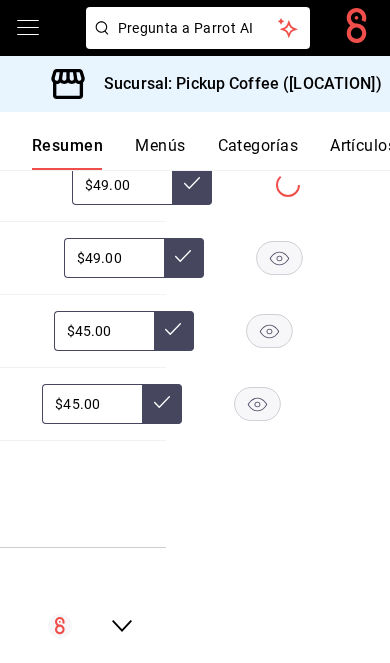 scroll, scrollTop: 6200, scrollLeft: 0, axis: vertical 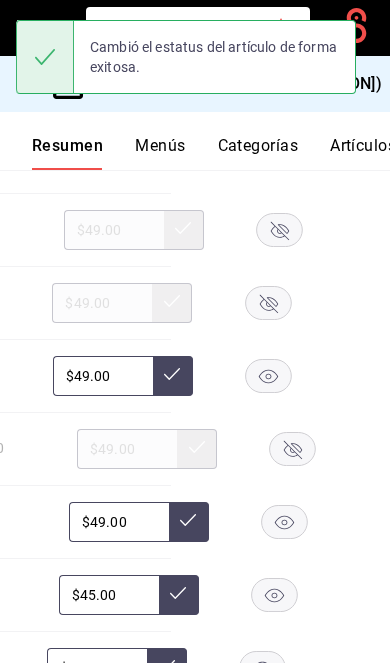 click 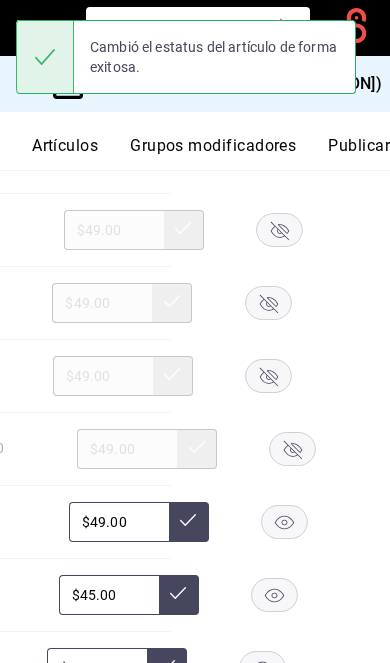 scroll, scrollTop: 0, scrollLeft: 303, axis: horizontal 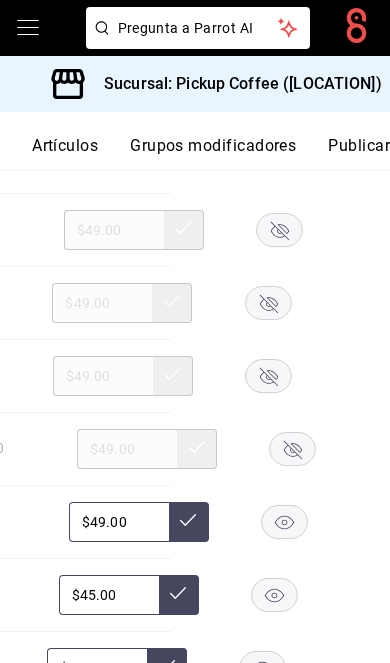 click on "Publicar" at bounding box center [359, 153] 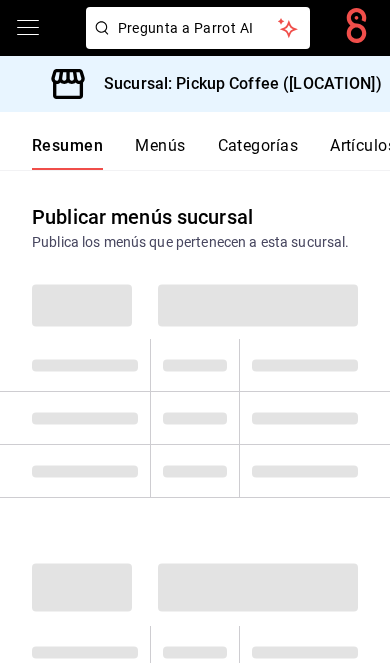 click on "Artículos" at bounding box center [363, 153] 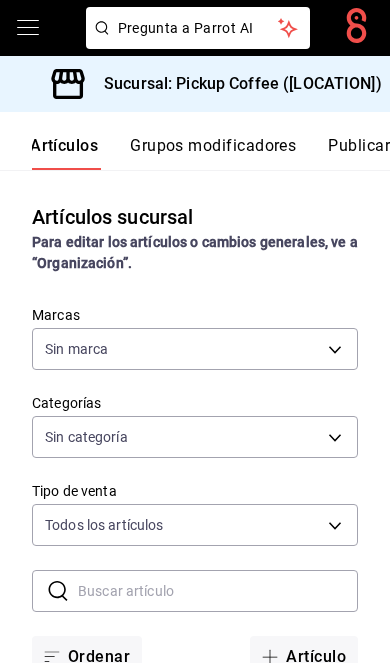 scroll, scrollTop: 0, scrollLeft: 298, axis: horizontal 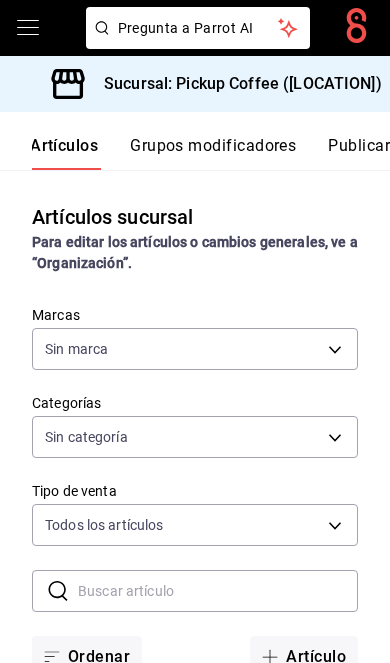 type on "86ff324f-8928-4aa1-af14-10d65166f3d6" 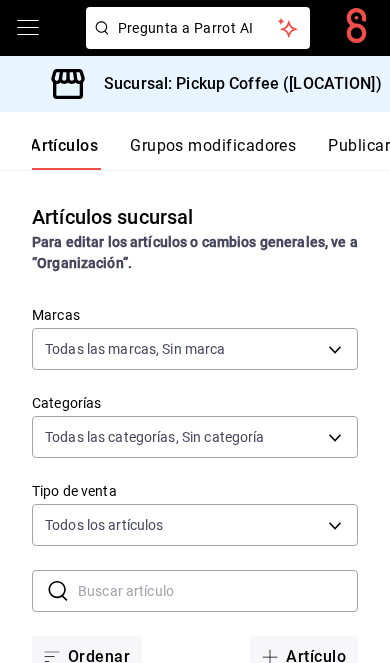 scroll, scrollTop: 0, scrollLeft: 0, axis: both 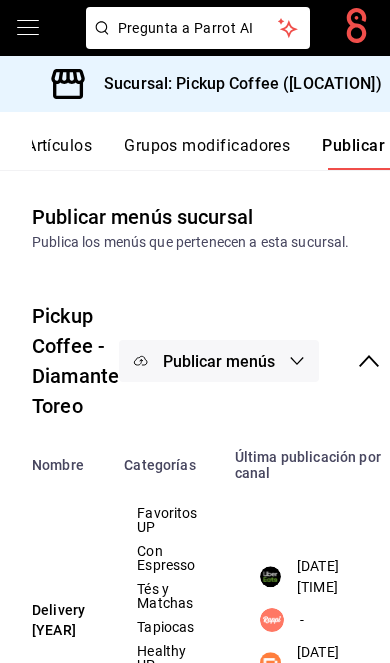 click on "Publicar menús" at bounding box center [219, 361] 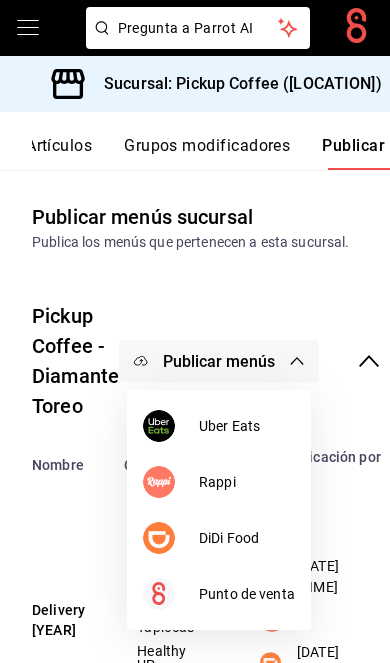click on "DiDi Food" at bounding box center [247, 538] 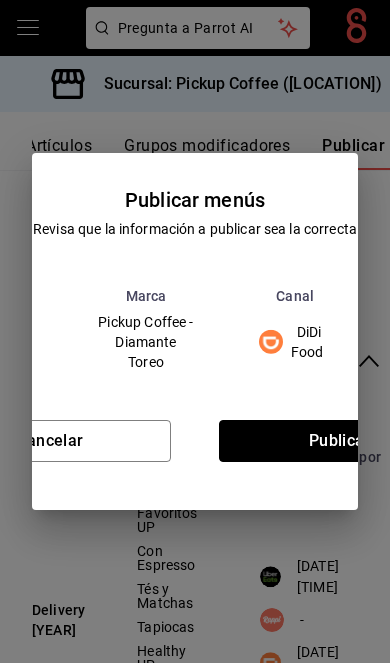click on "Publicar" at bounding box center (340, 441) 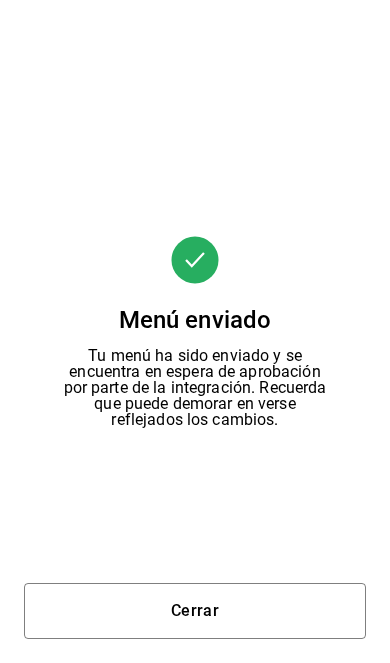 click on "Cerrar" at bounding box center [195, 611] 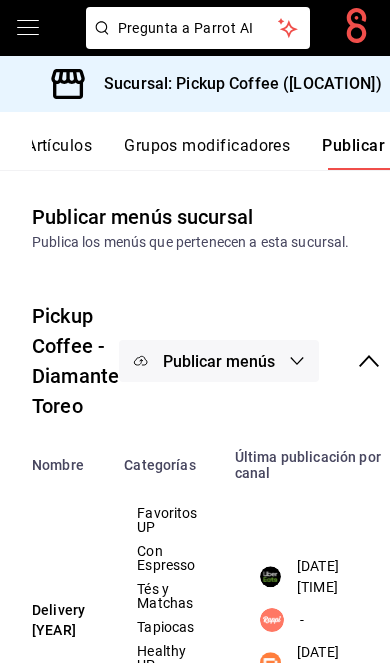 click on "Publicar menús" at bounding box center (219, 361) 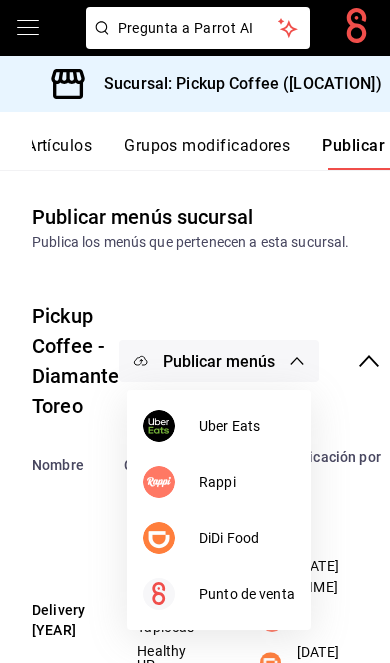 click on "Uber Eats" at bounding box center (247, 426) 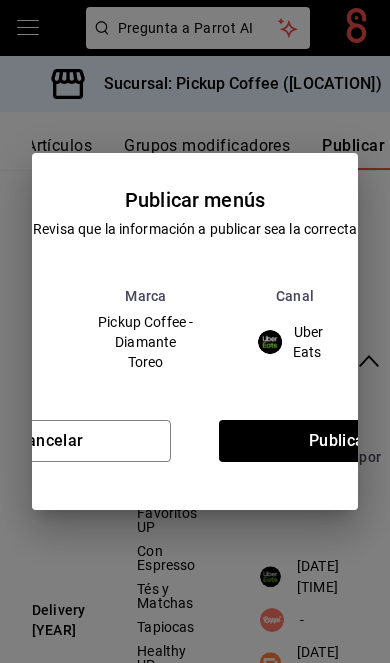 click on "Cancelar Publicar" at bounding box center (195, 449) 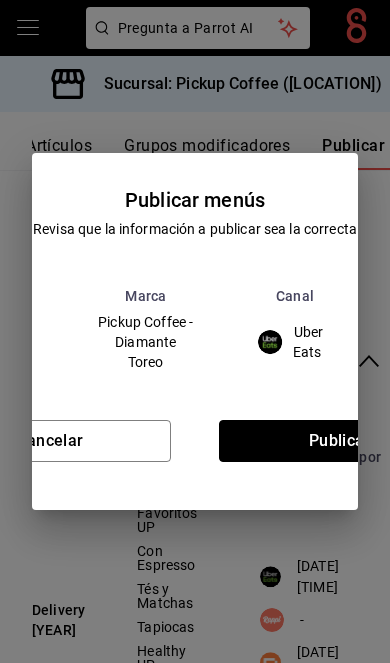 click on "Publicar" at bounding box center [340, 441] 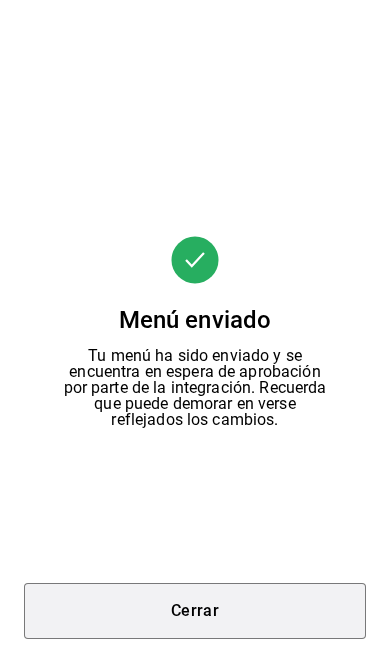 click on "Cerrar" at bounding box center (195, 611) 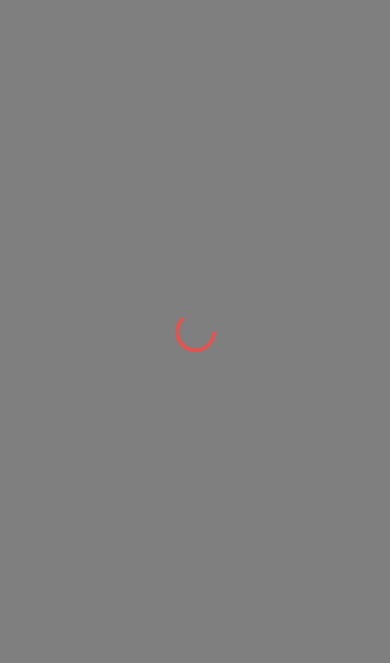 scroll, scrollTop: 0, scrollLeft: 0, axis: both 